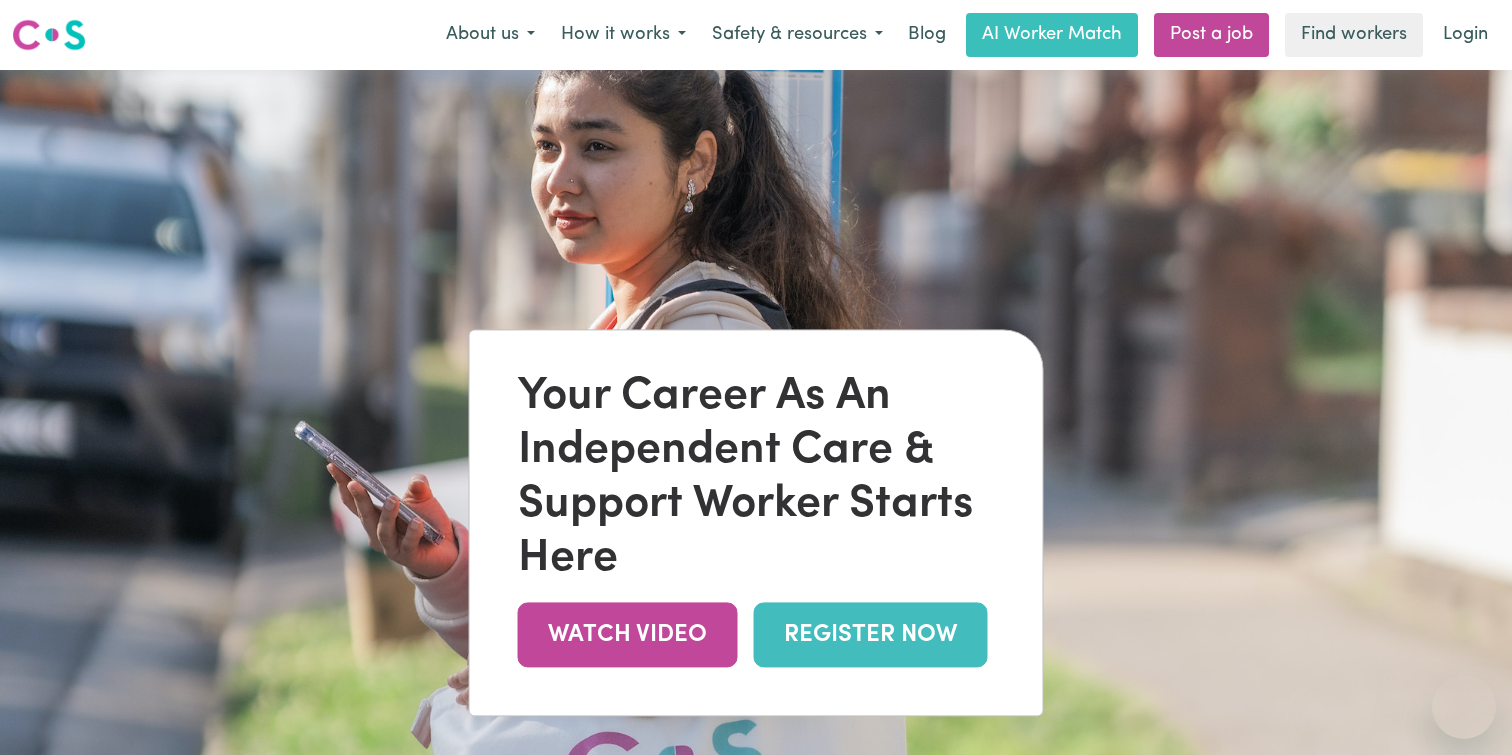scroll, scrollTop: 0, scrollLeft: 0, axis: both 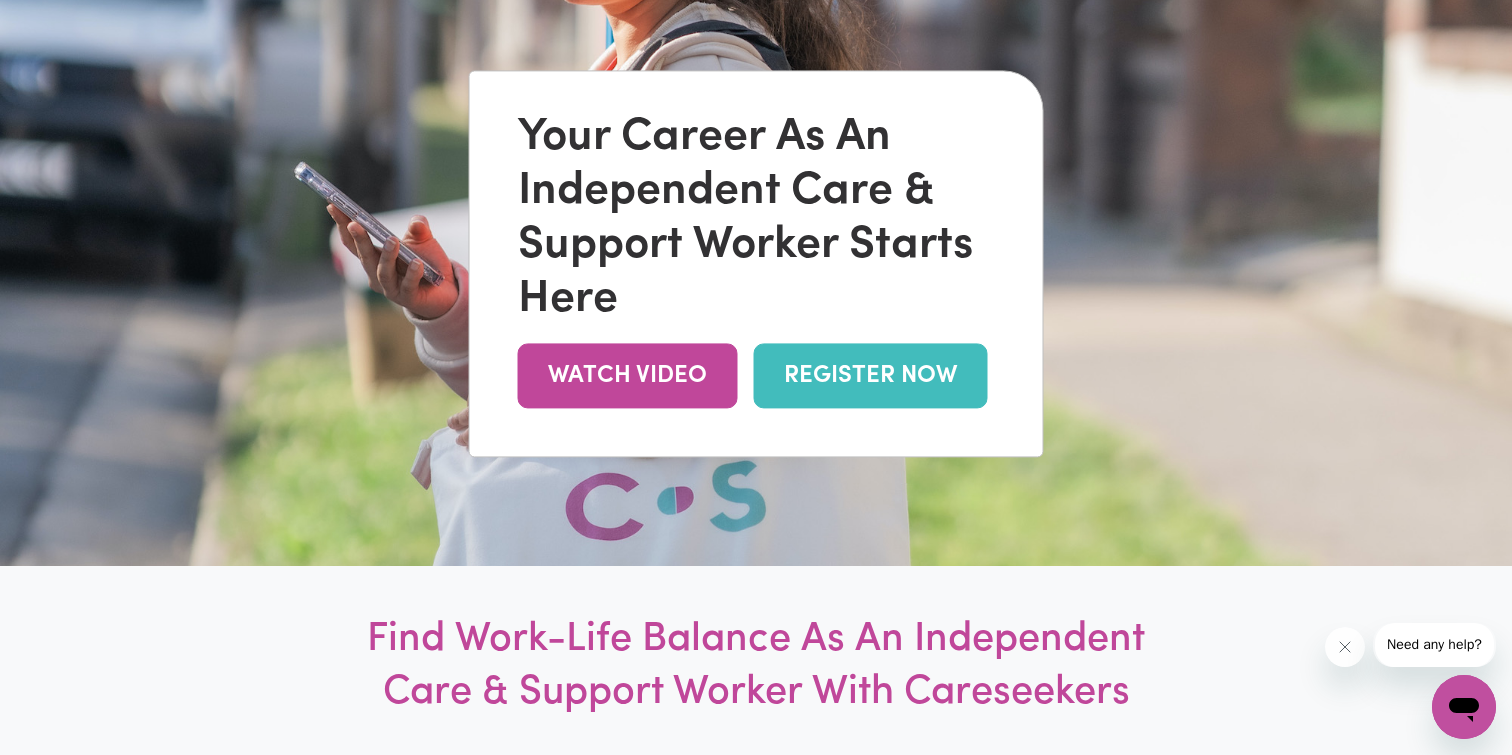 click on "REGISTER NOW" at bounding box center (871, 375) 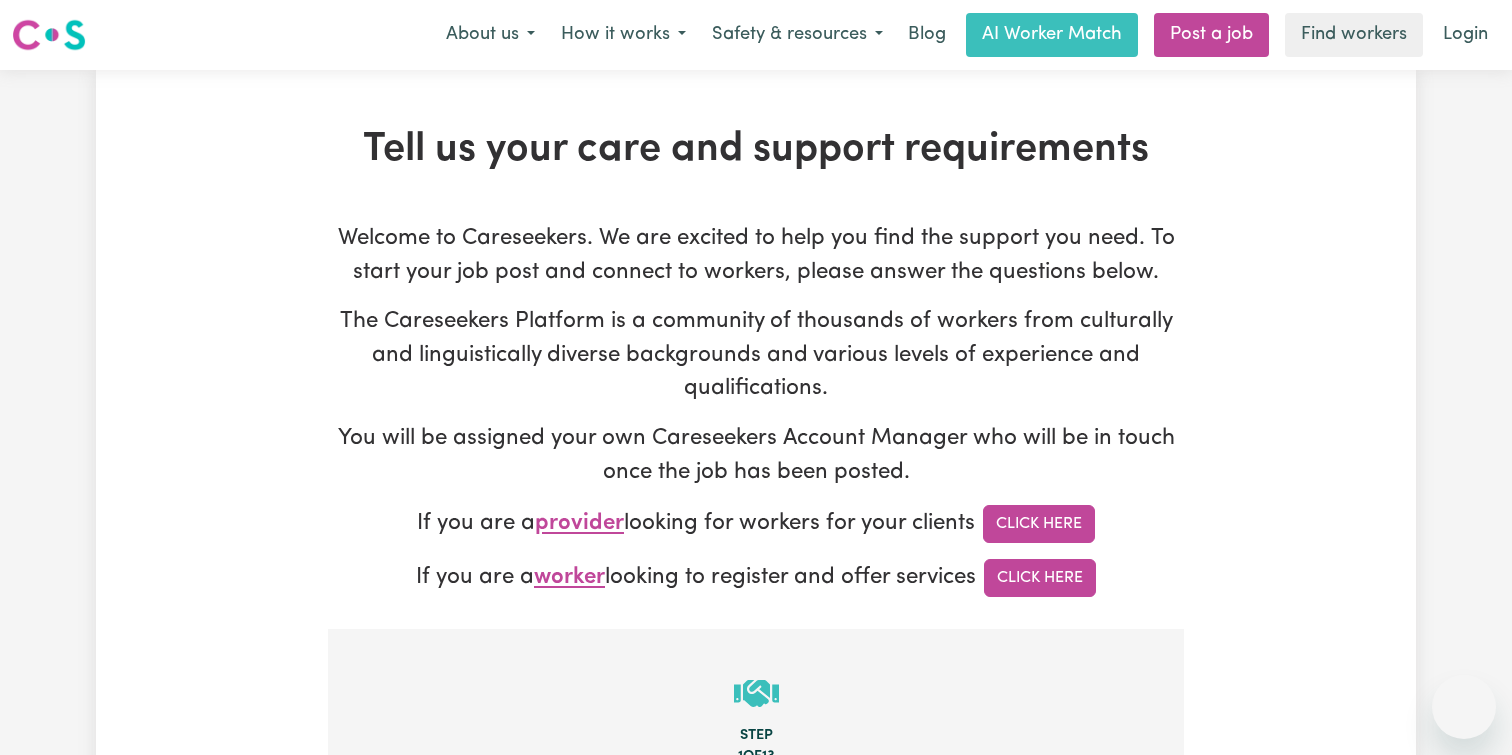 scroll, scrollTop: 0, scrollLeft: 0, axis: both 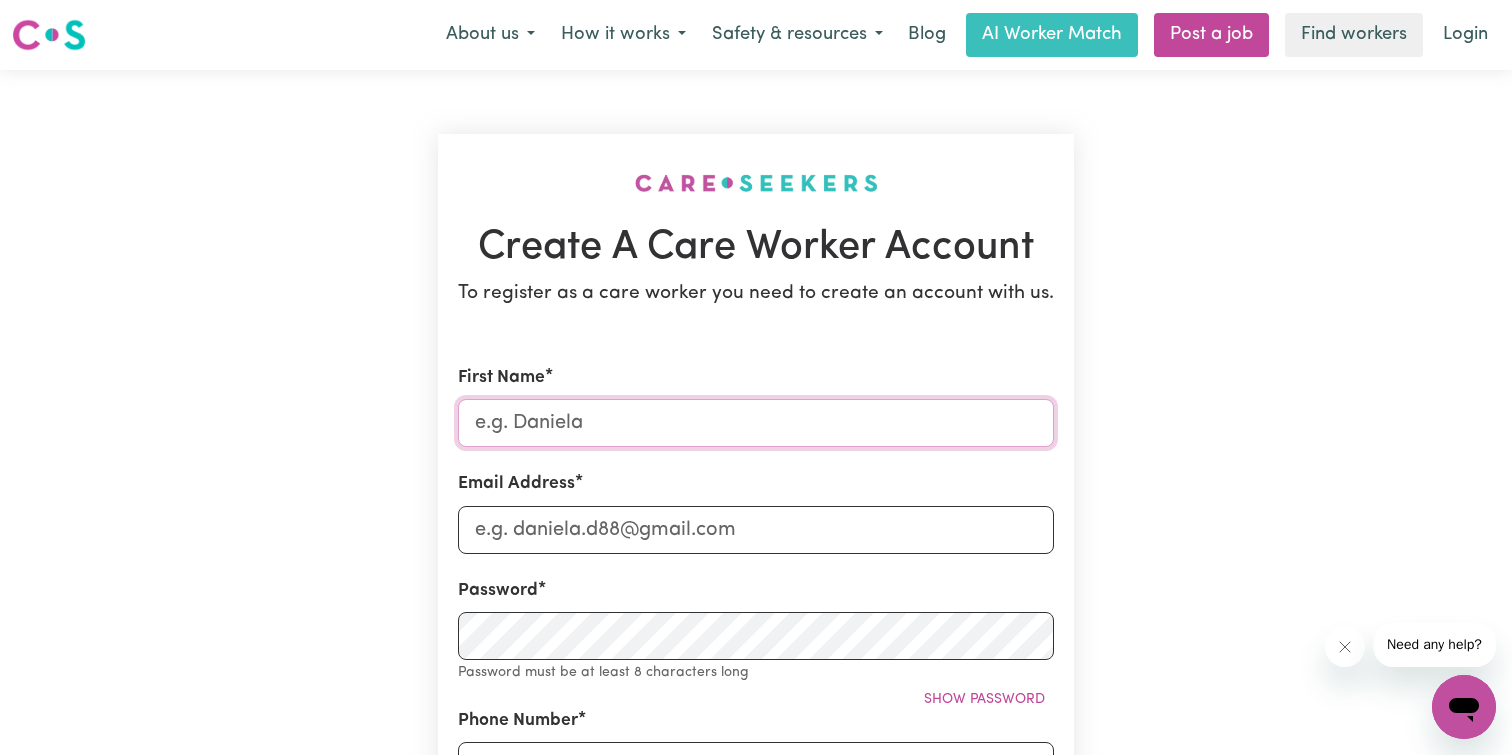 click on "First Name" at bounding box center [756, 423] 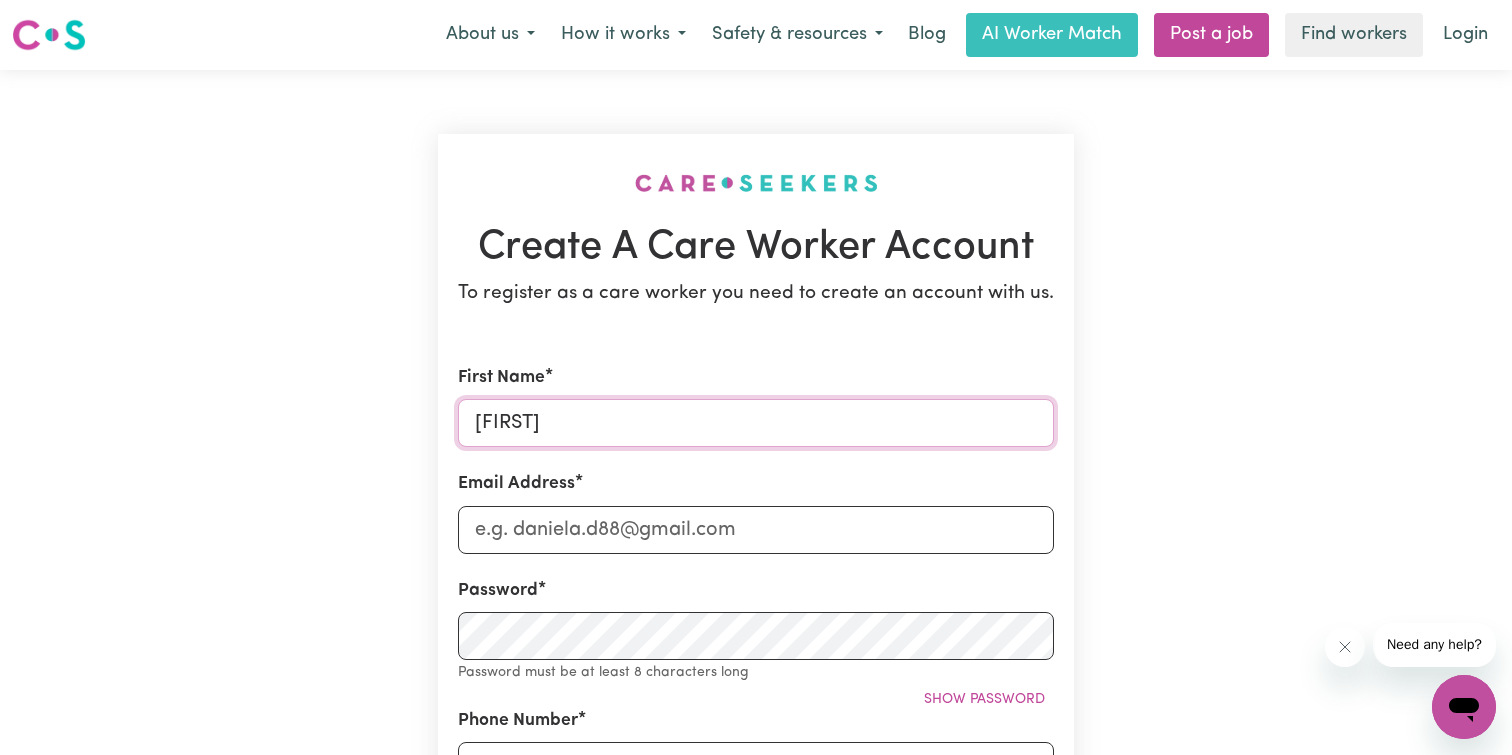 type on "[FIRST]" 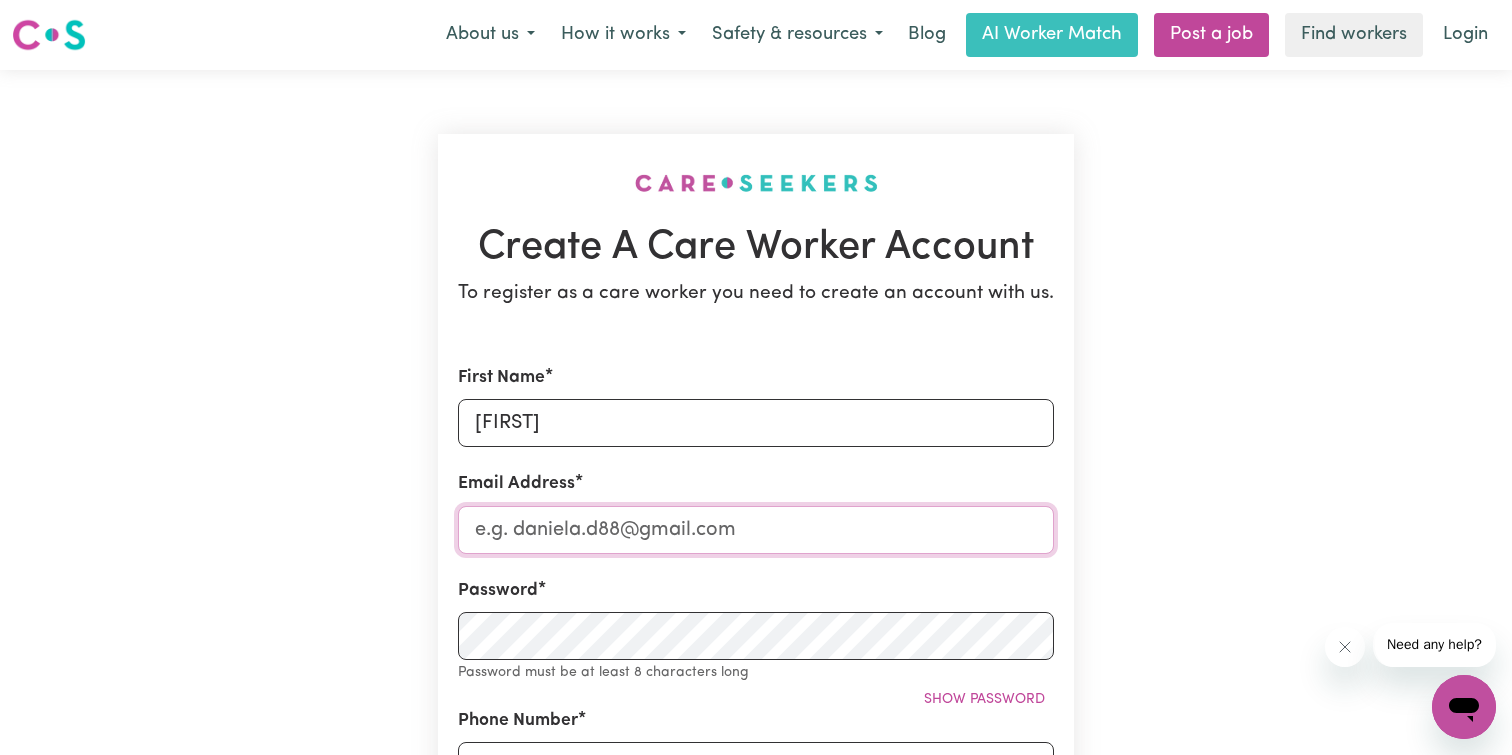 click on "Email Address" at bounding box center (756, 530) 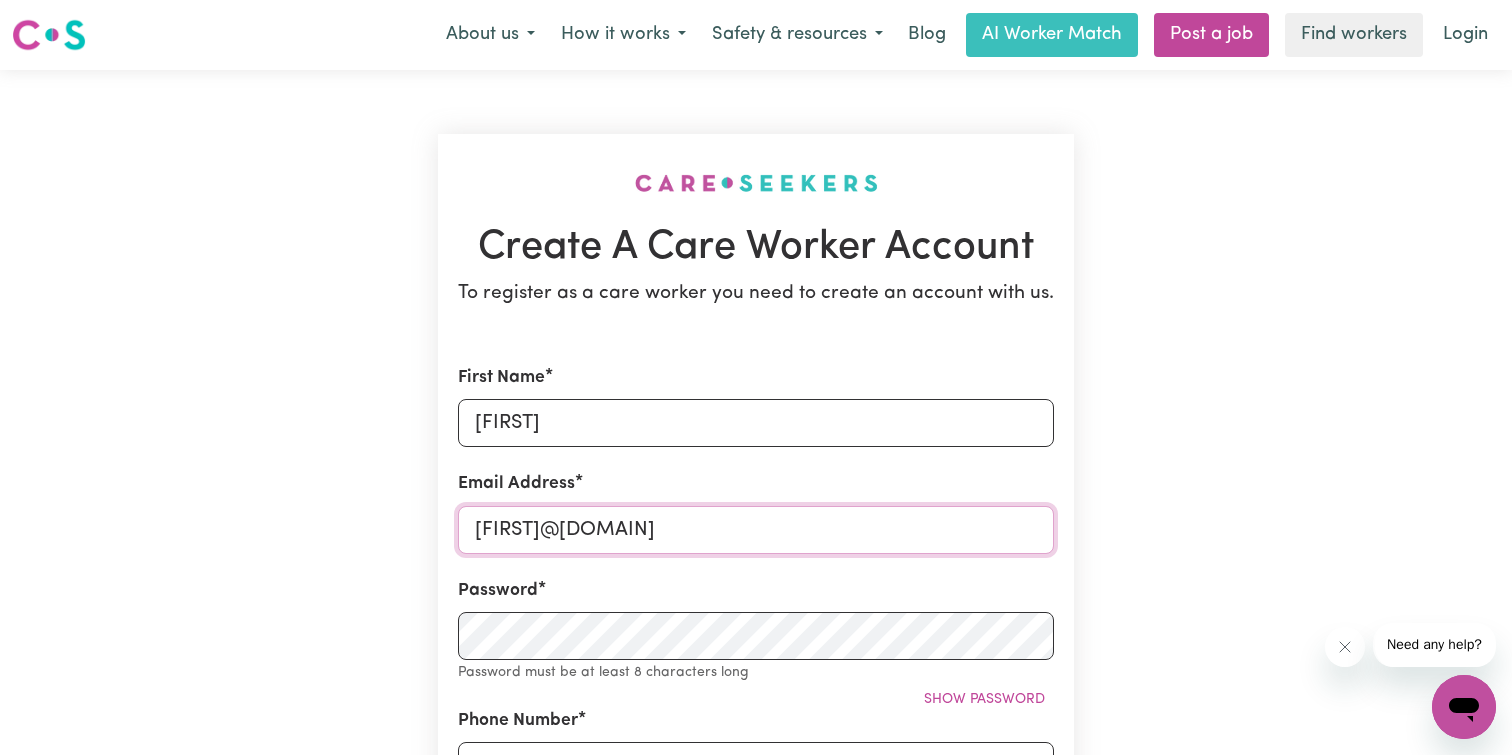 type on "[FIRST]@[DOMAIN]" 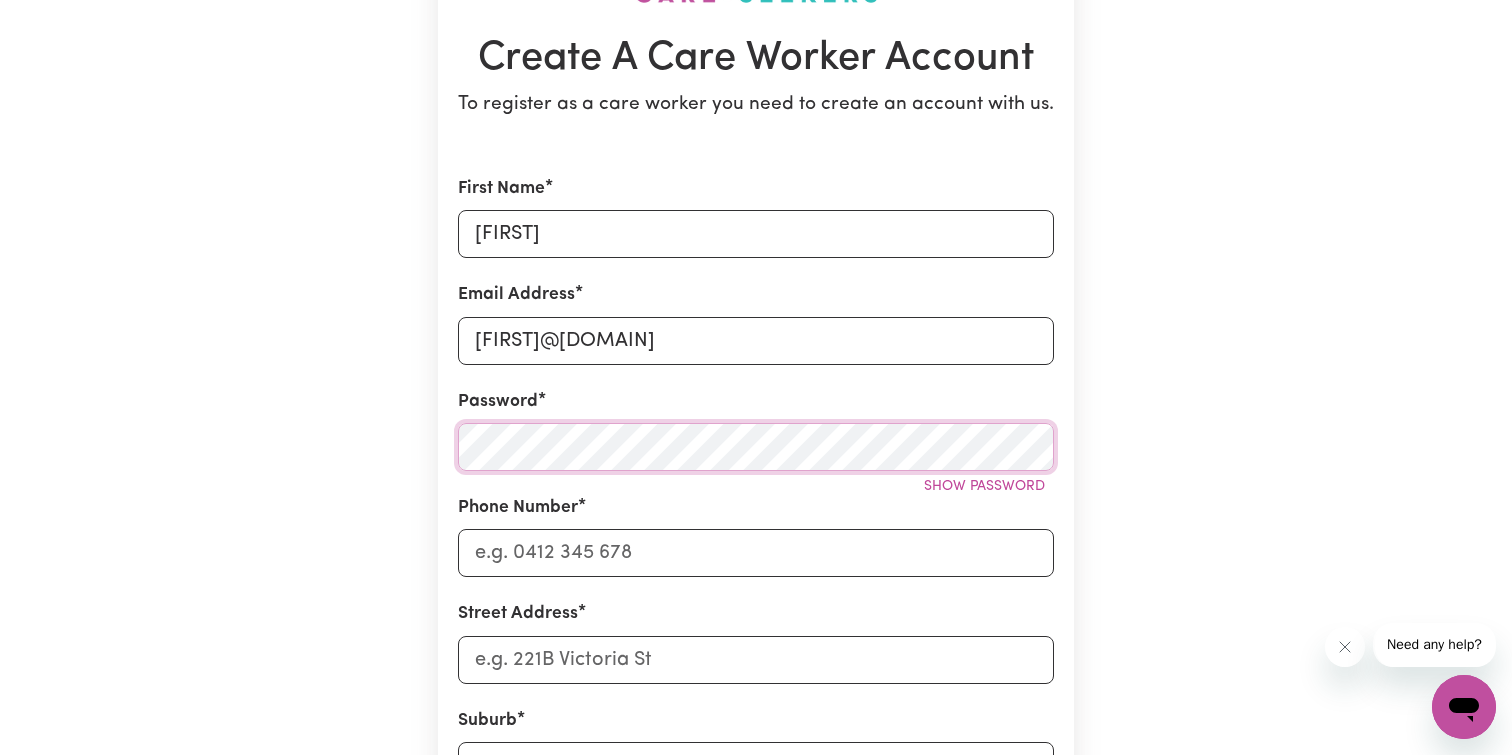 scroll, scrollTop: 193, scrollLeft: 0, axis: vertical 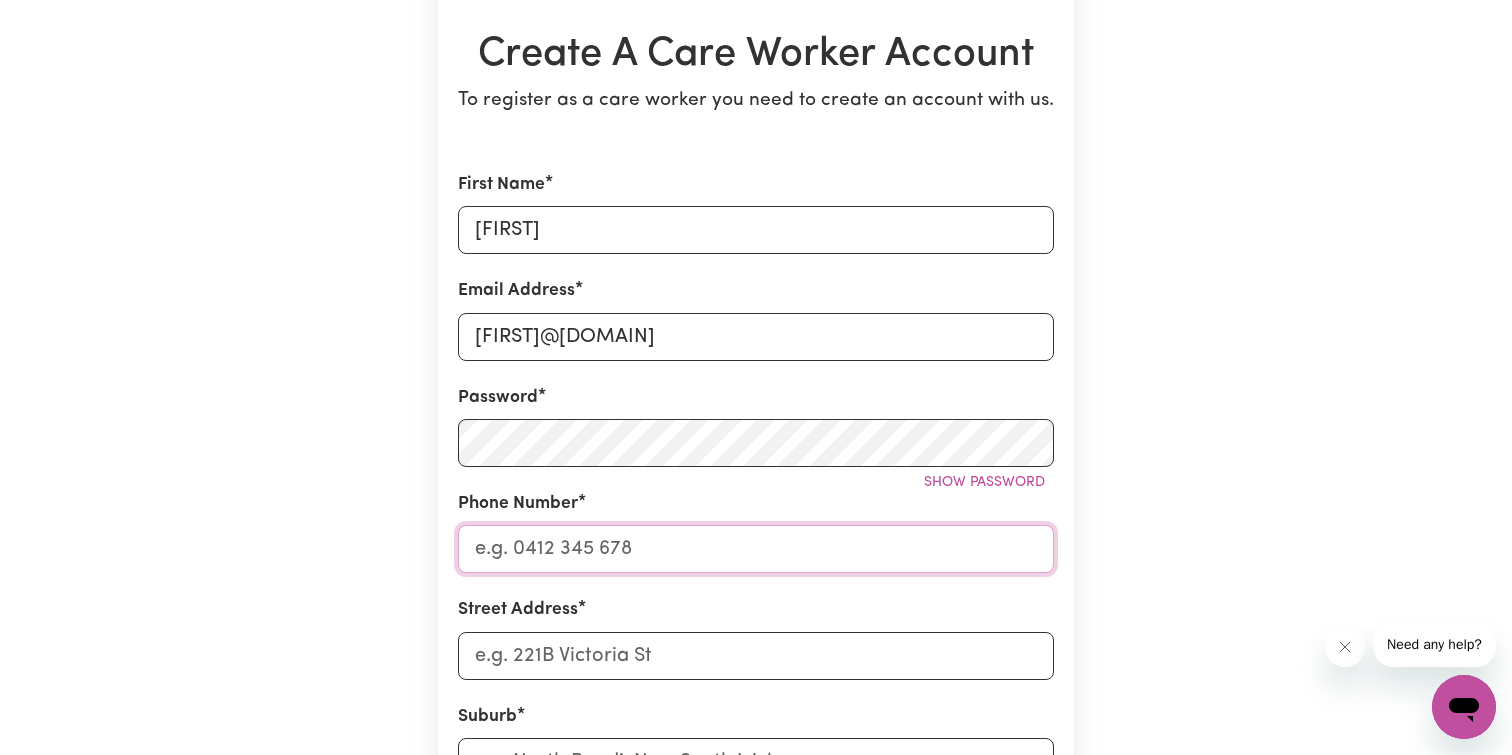 click on "Phone Number" at bounding box center (756, 549) 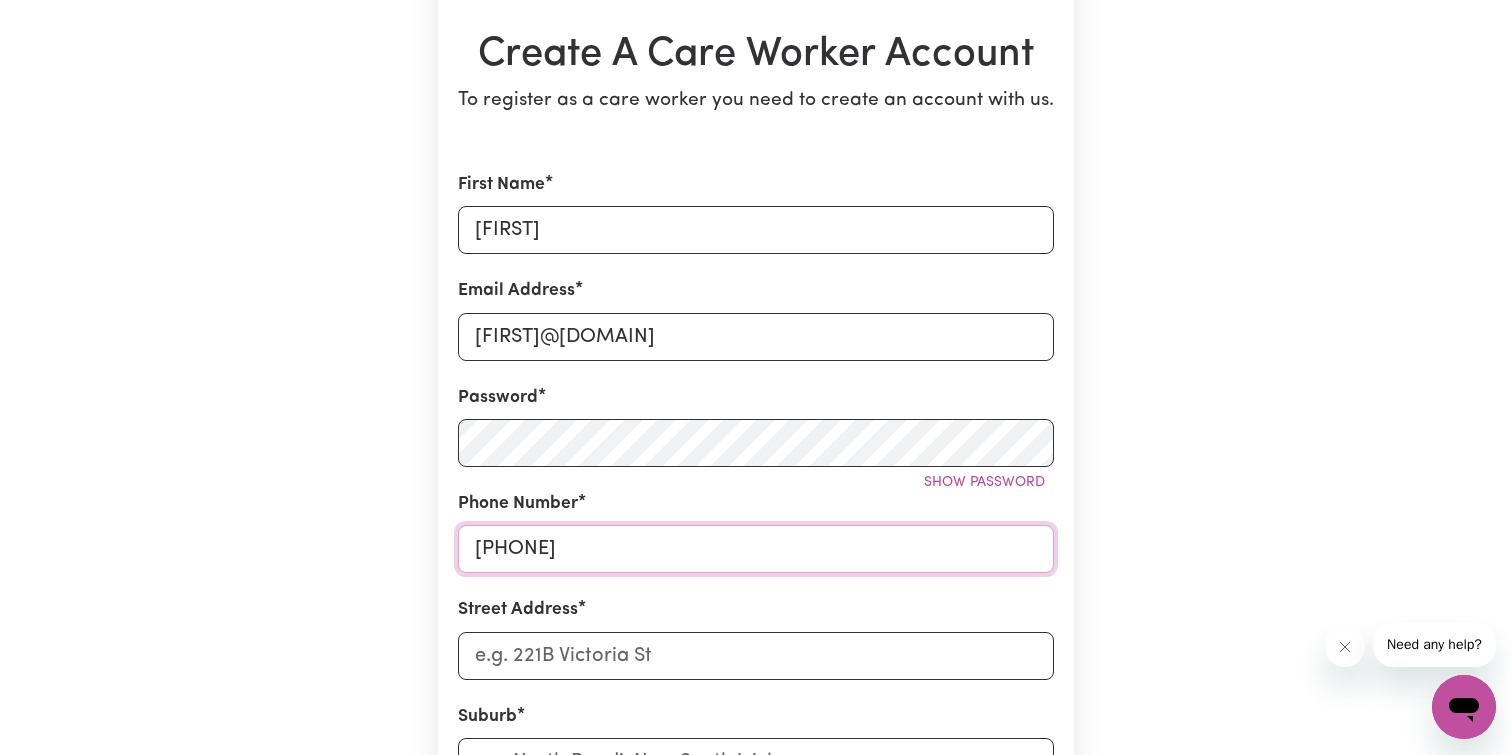 type on "[PHONE]" 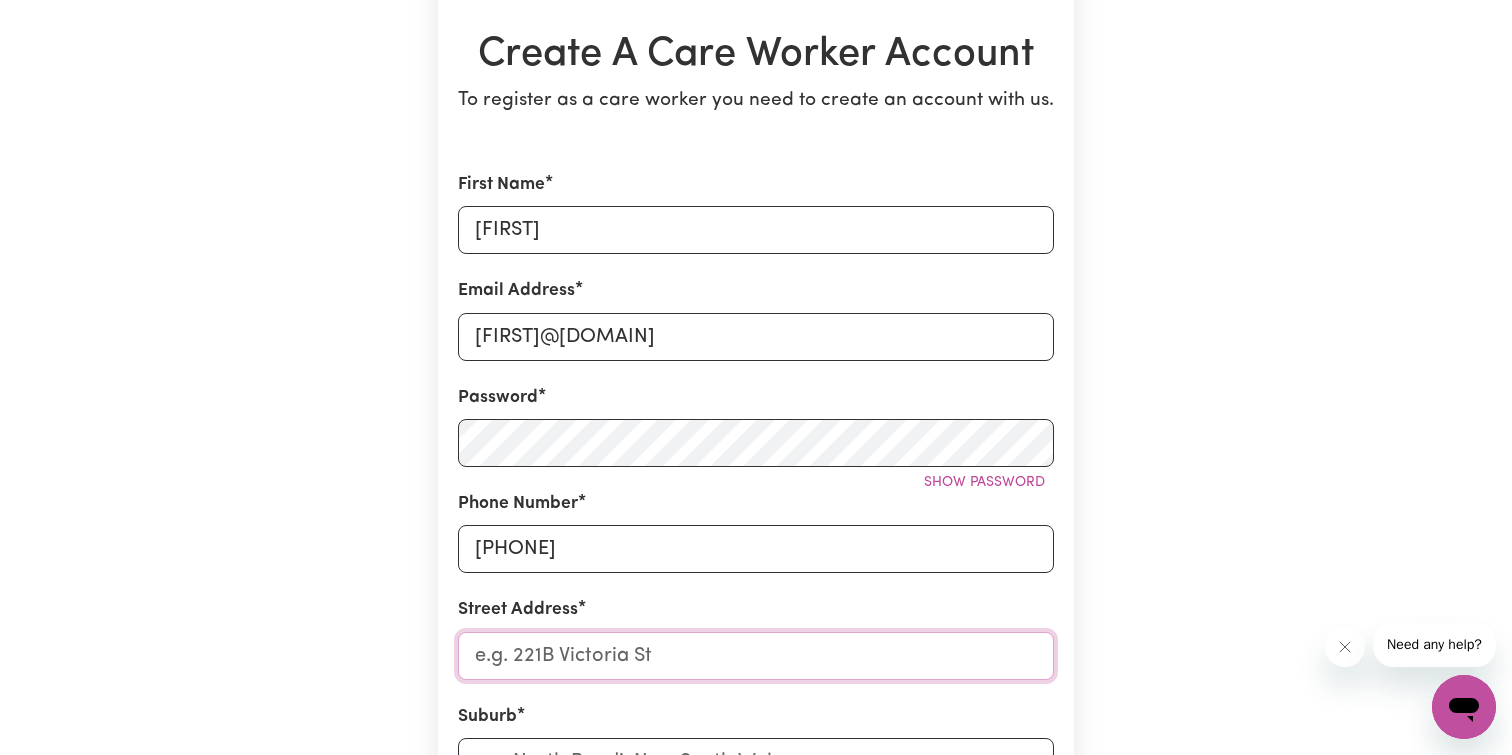 click on "Street Address" at bounding box center (756, 656) 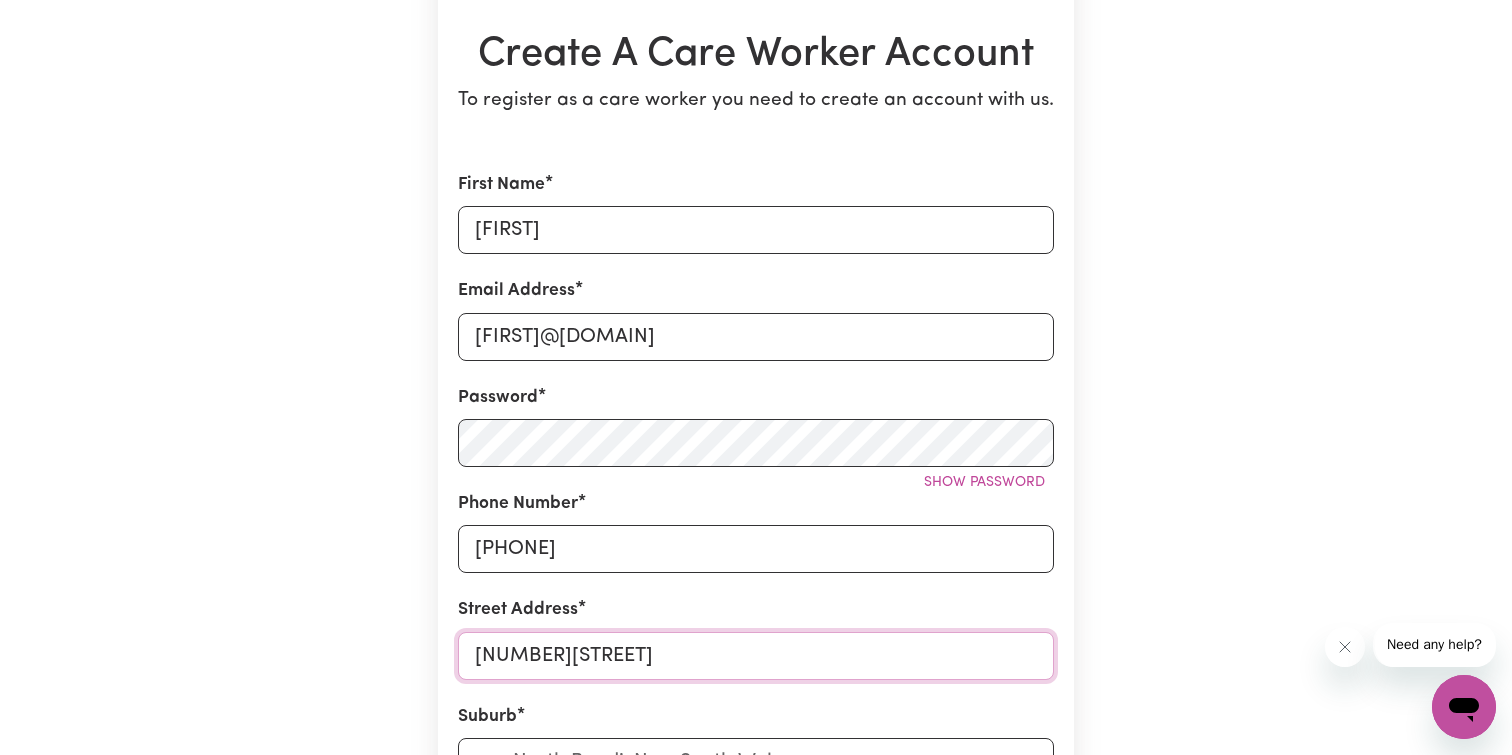 click on "[NUMBER][STREET]" at bounding box center [756, 656] 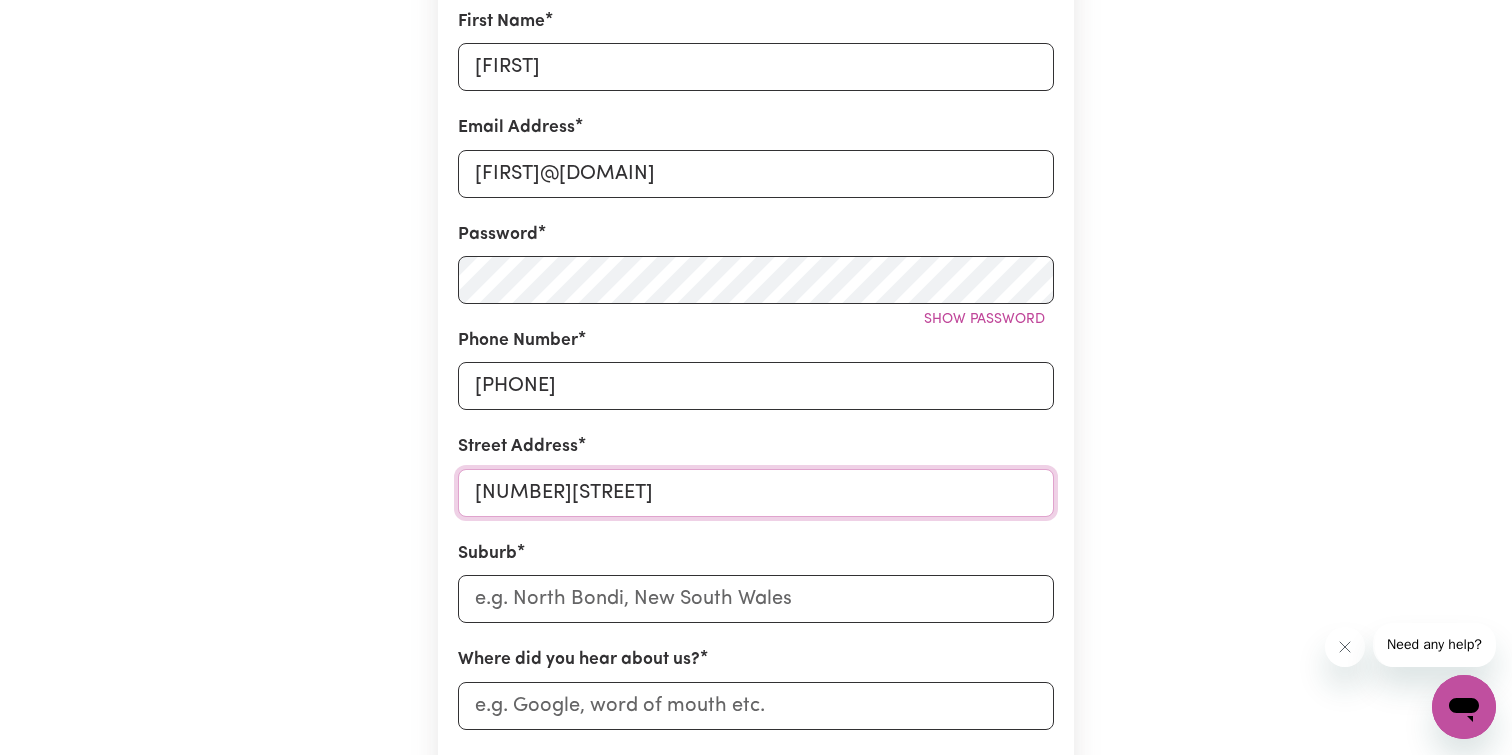 scroll, scrollTop: 370, scrollLeft: 0, axis: vertical 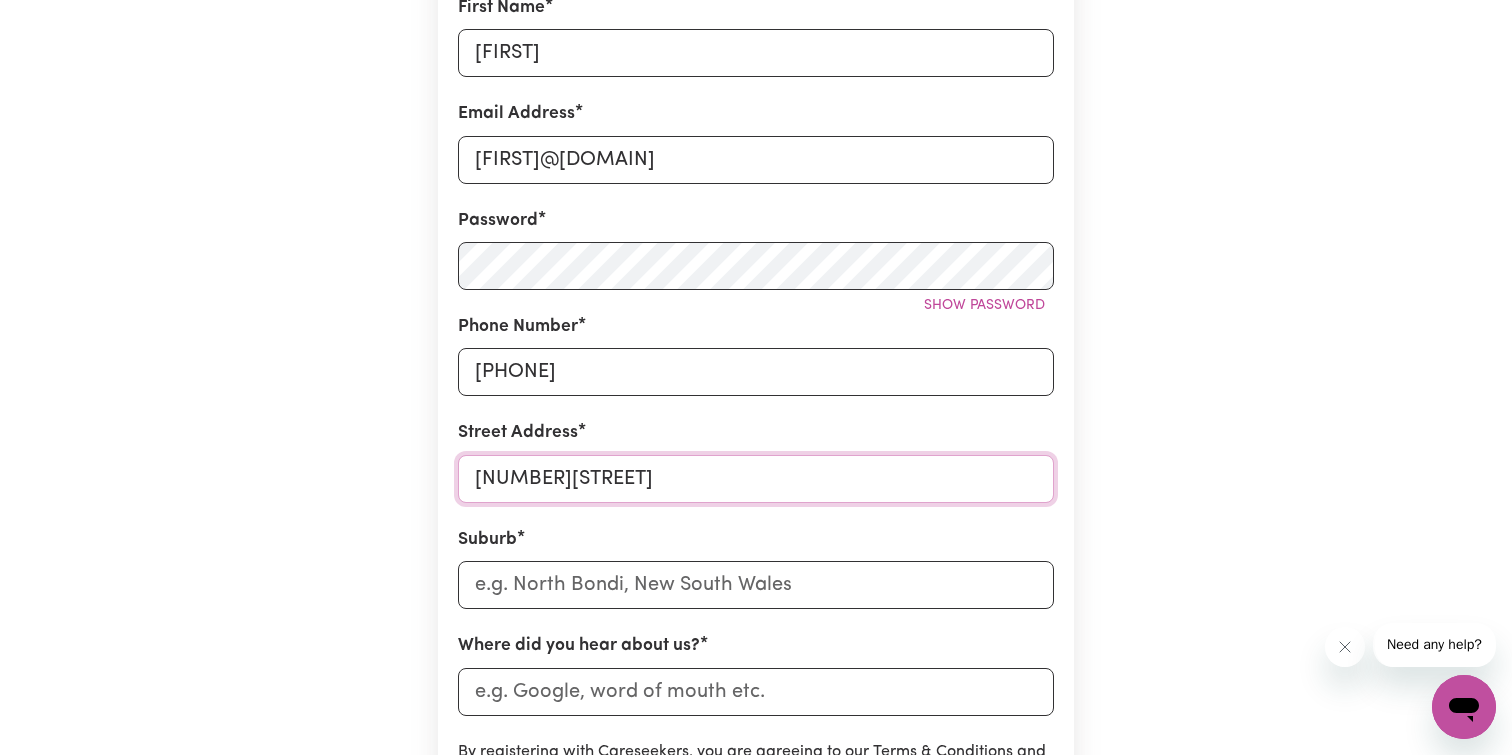 type on "[NUMBER][STREET]" 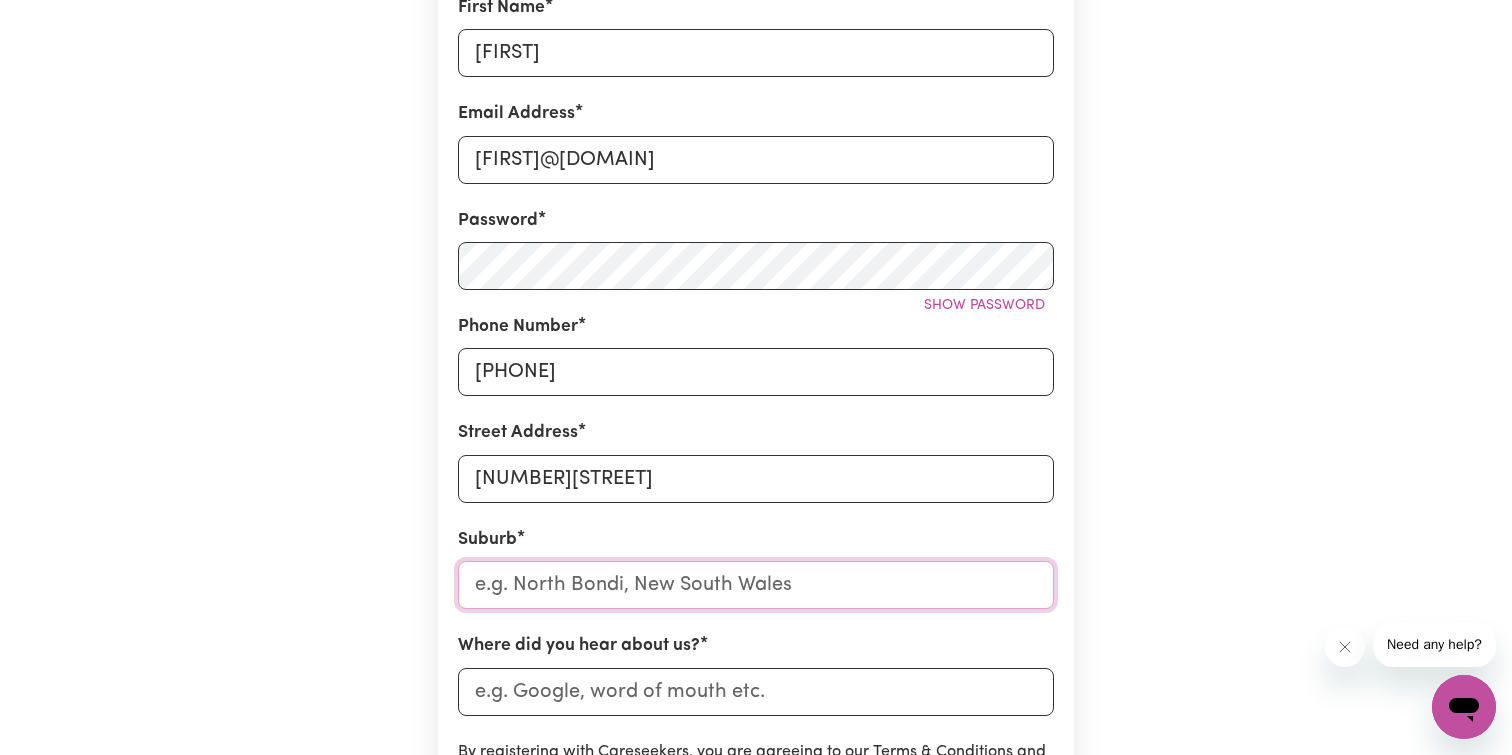 click at bounding box center (756, 585) 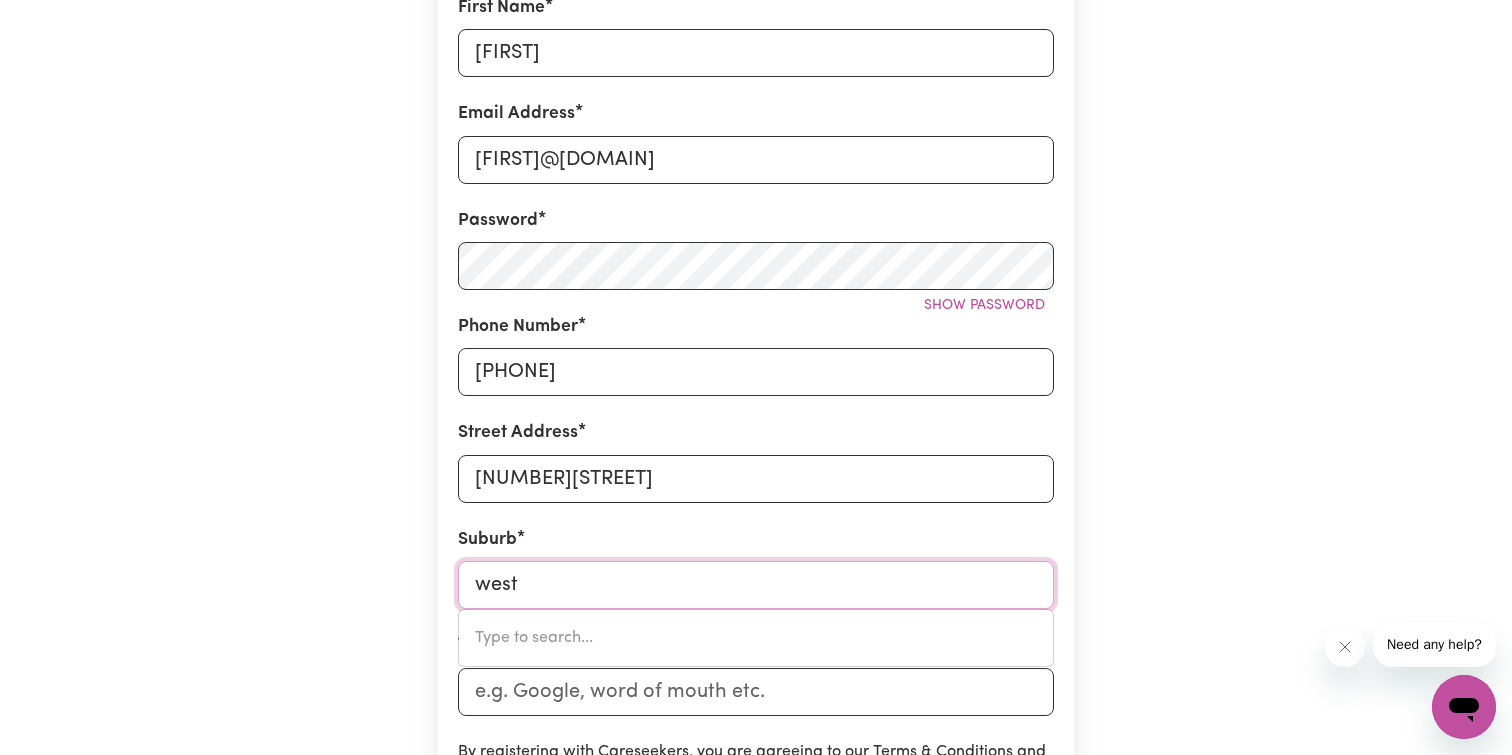 type on "west" 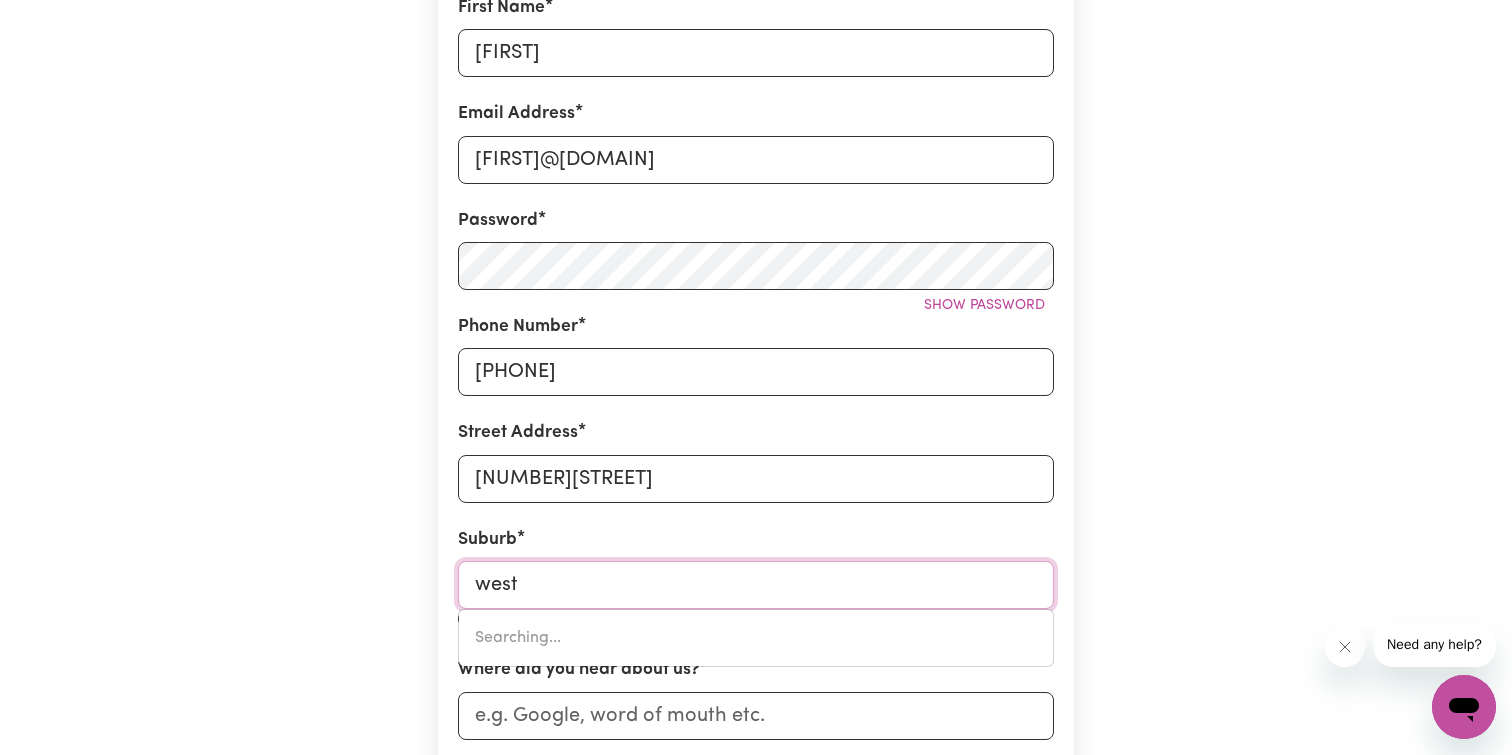 type on "[SUBURB], [STATE], [POSTCODE]" 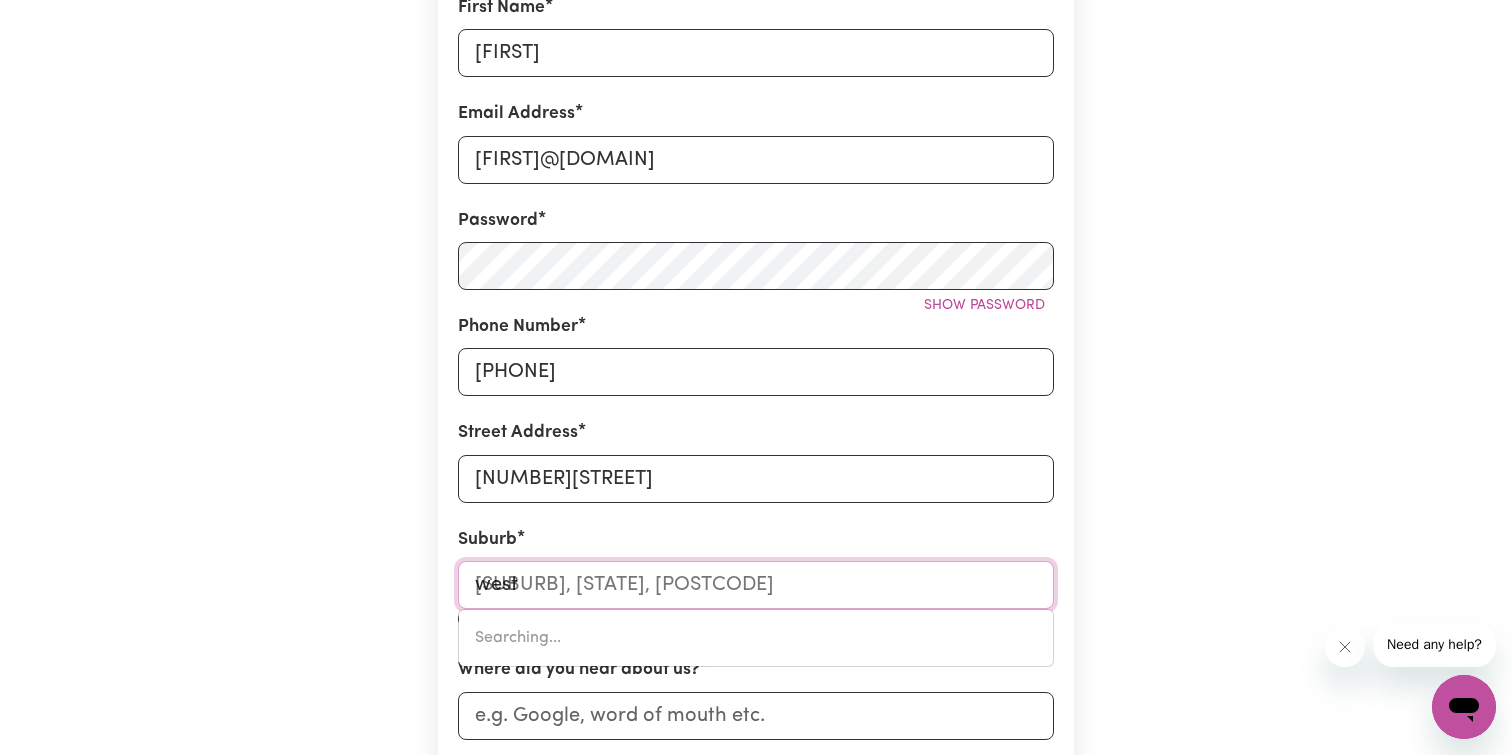 type on "[LOCATION] h" 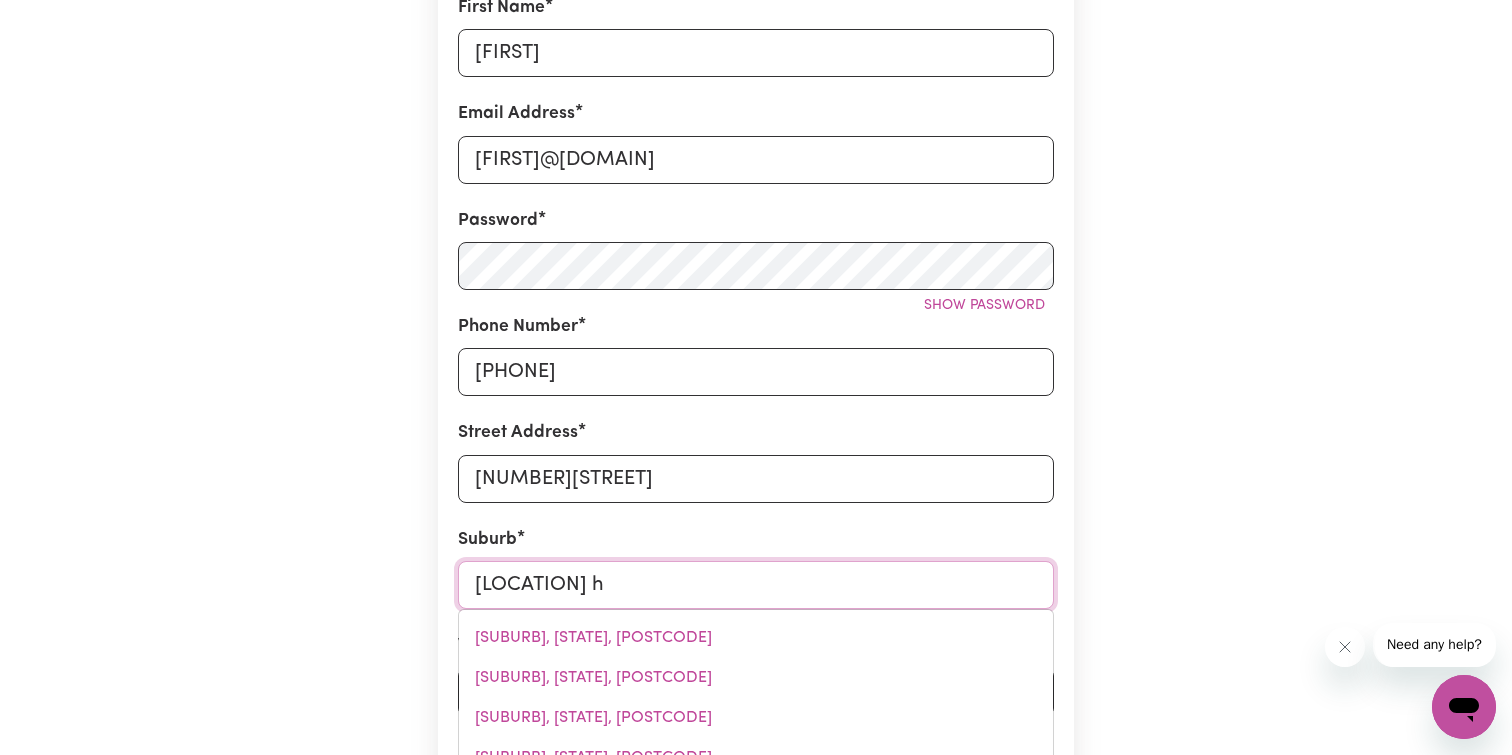 type on "[SUBURB], [STATE], [POSTCODE]" 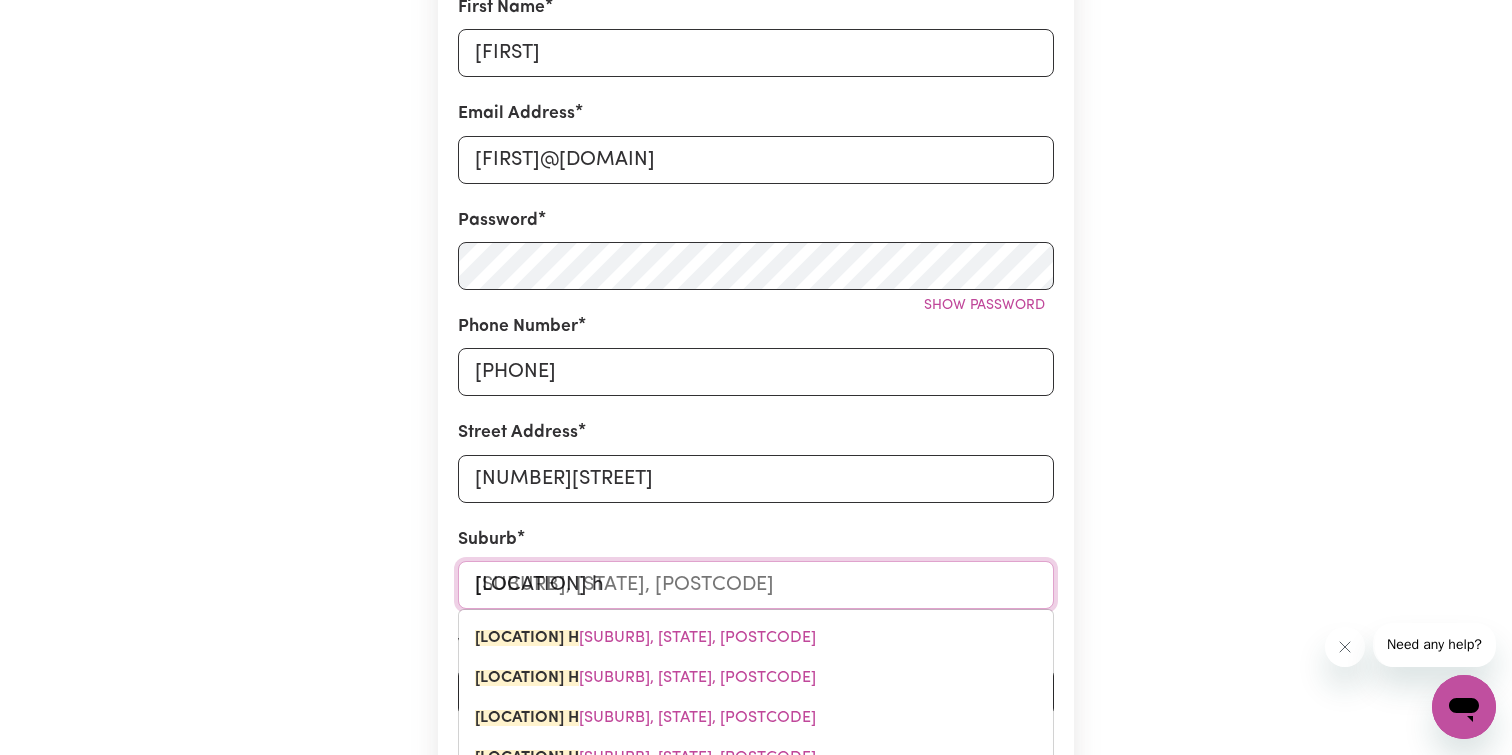 type on "[LOCATION] ho" 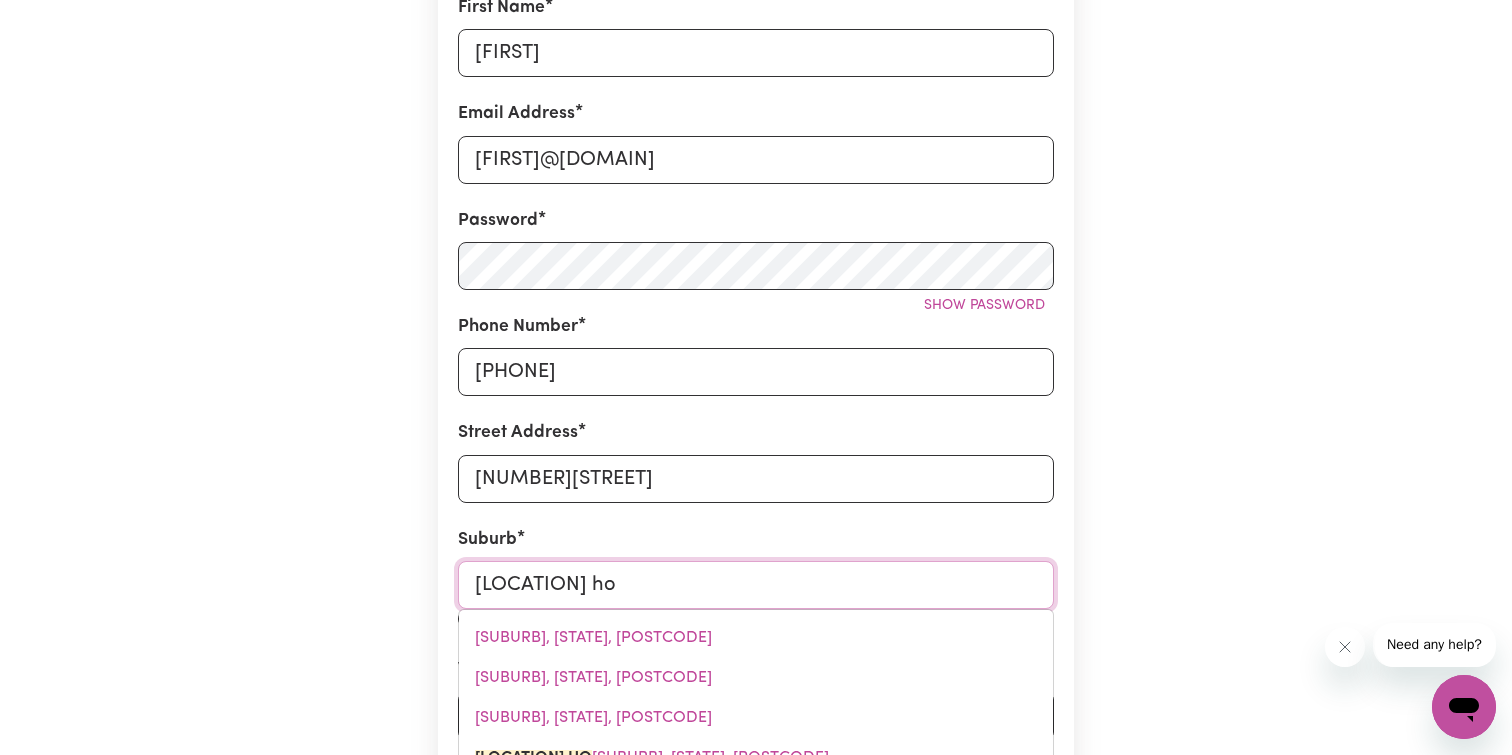 type on "[SUBURB], [STATE], [POSTCODE]" 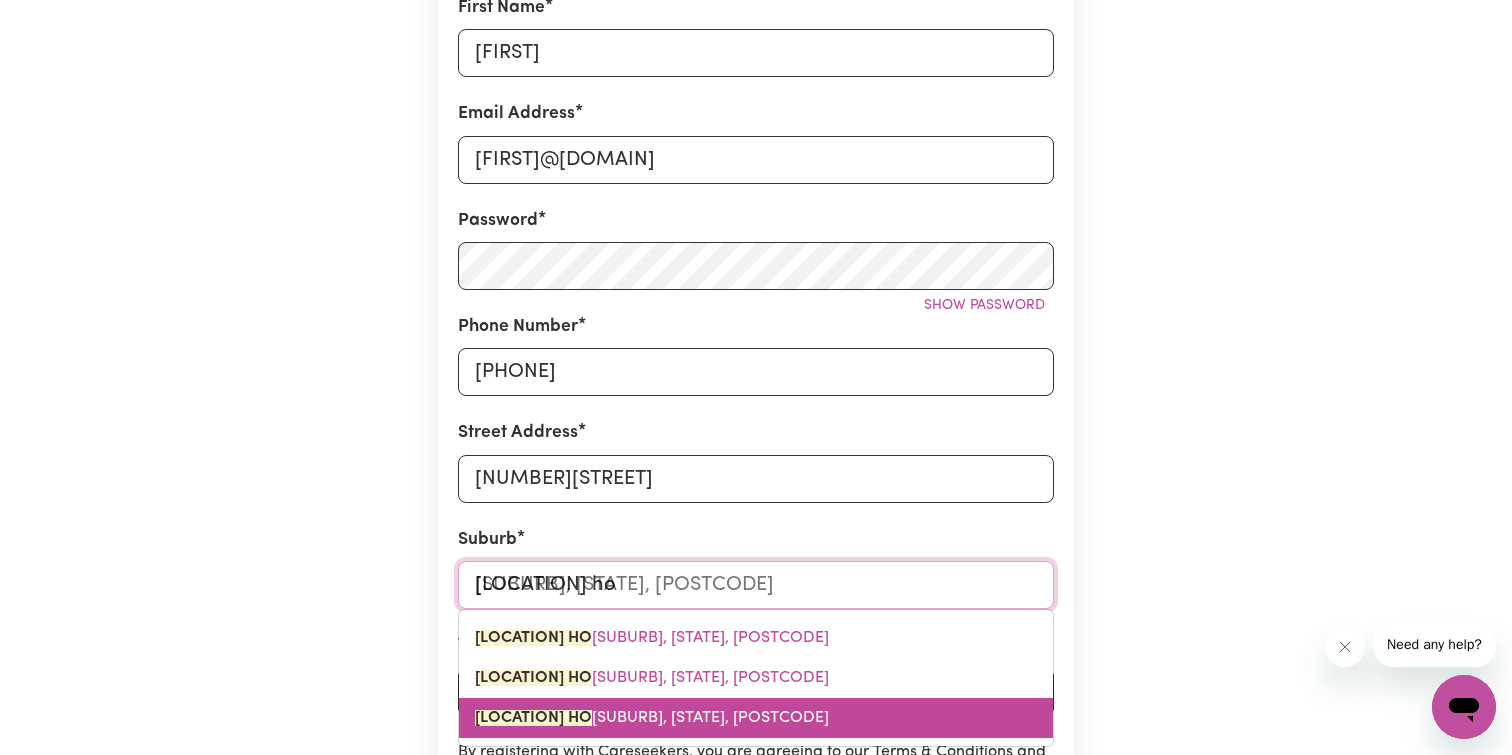 click on "[SUBURB], [STATE], [POSTCODE]" at bounding box center [756, 718] 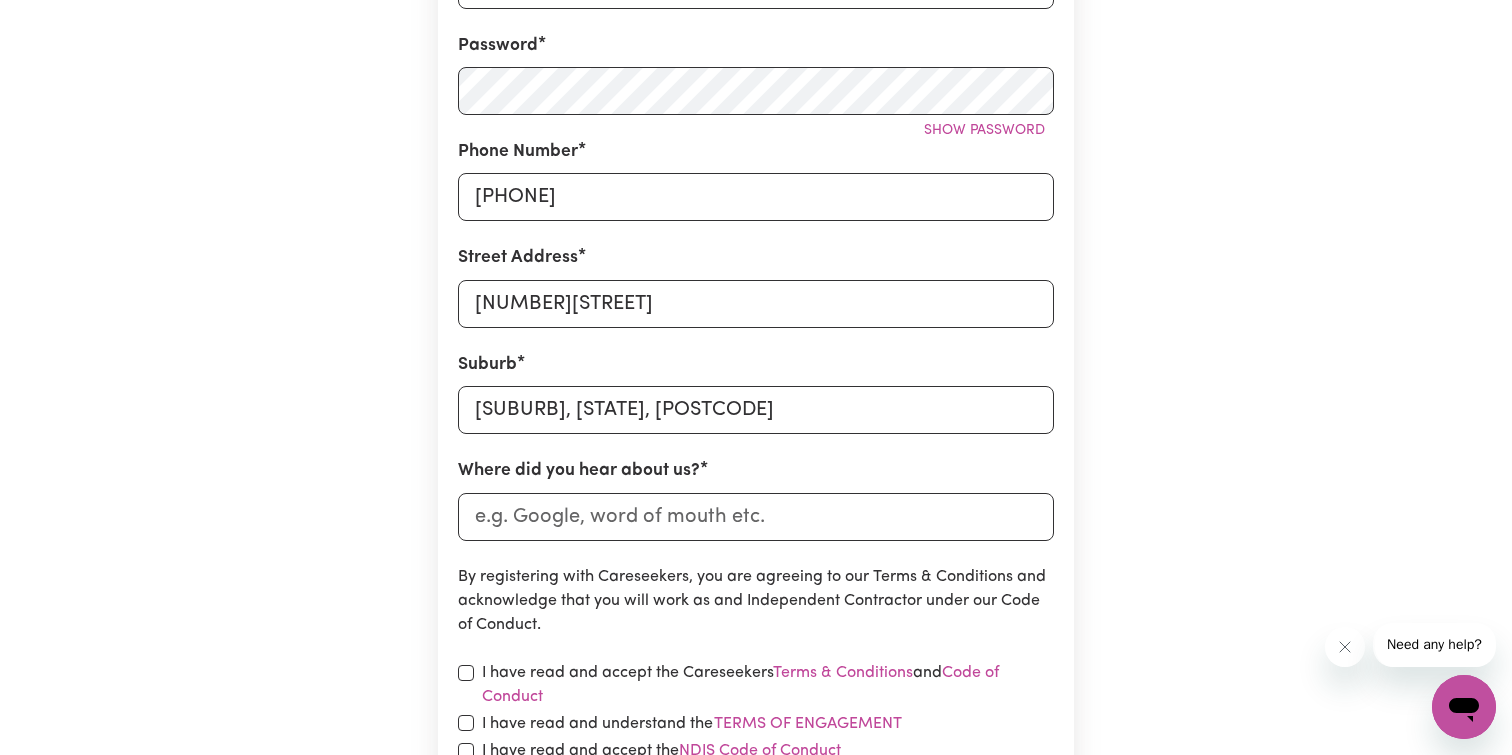 scroll, scrollTop: 557, scrollLeft: 0, axis: vertical 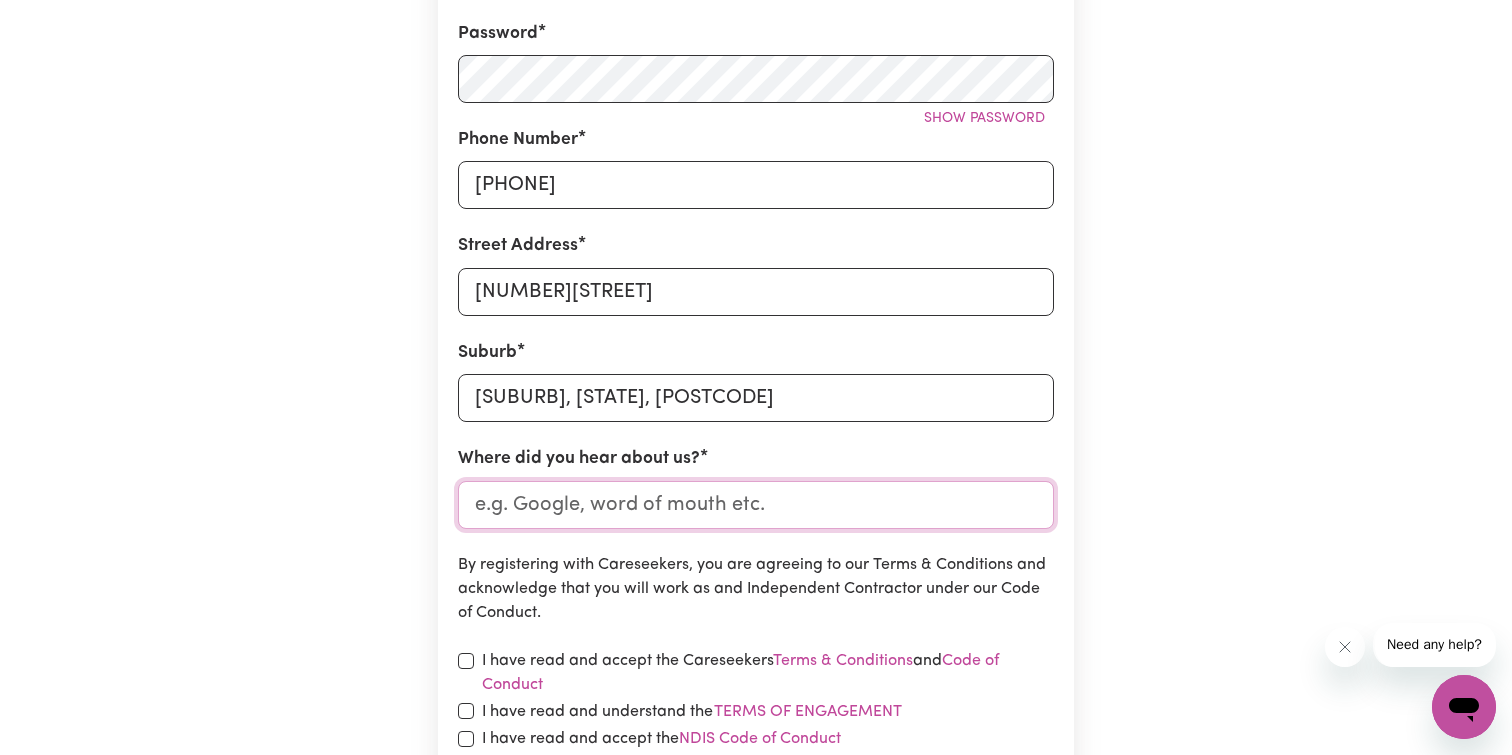 click on "Where did you hear about us?" at bounding box center (756, 505) 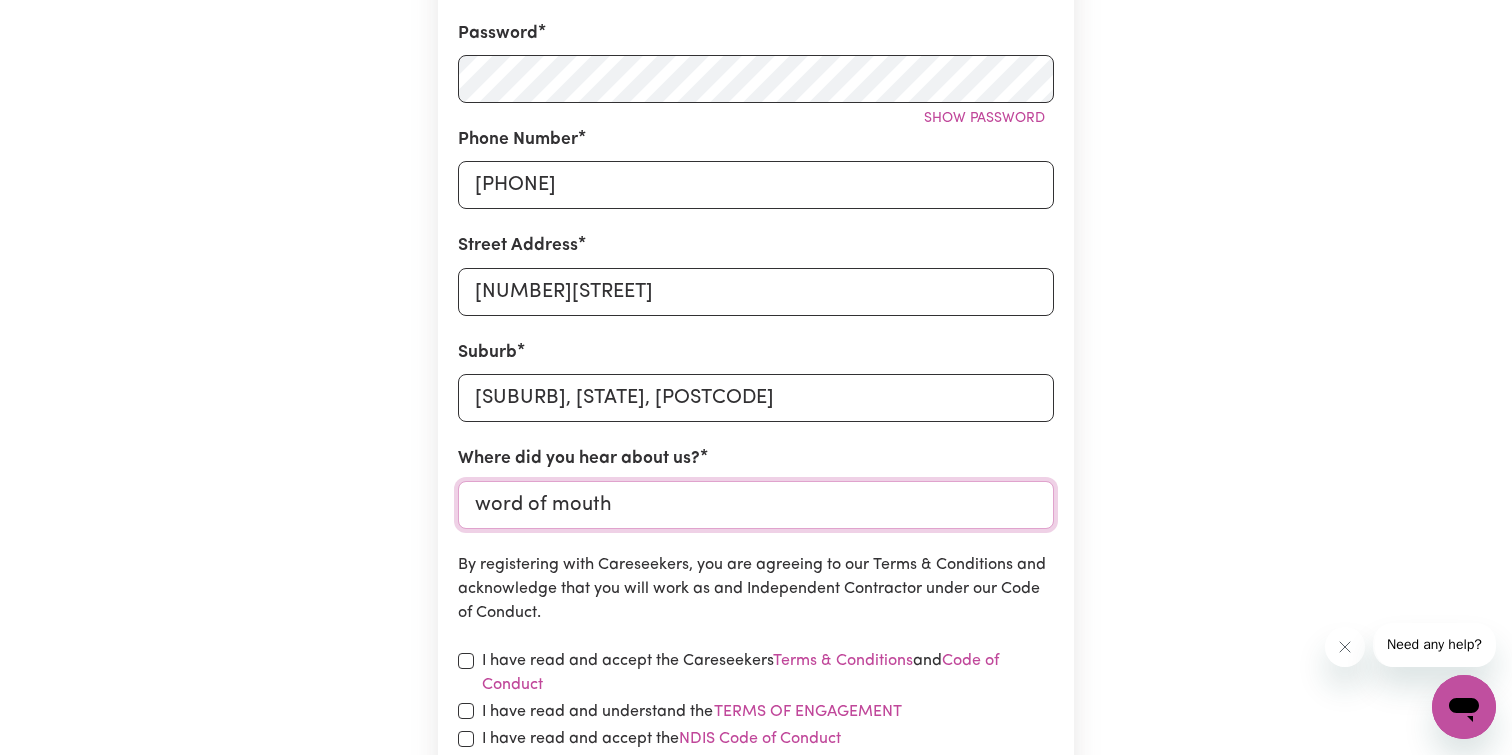 type on "word of mouth" 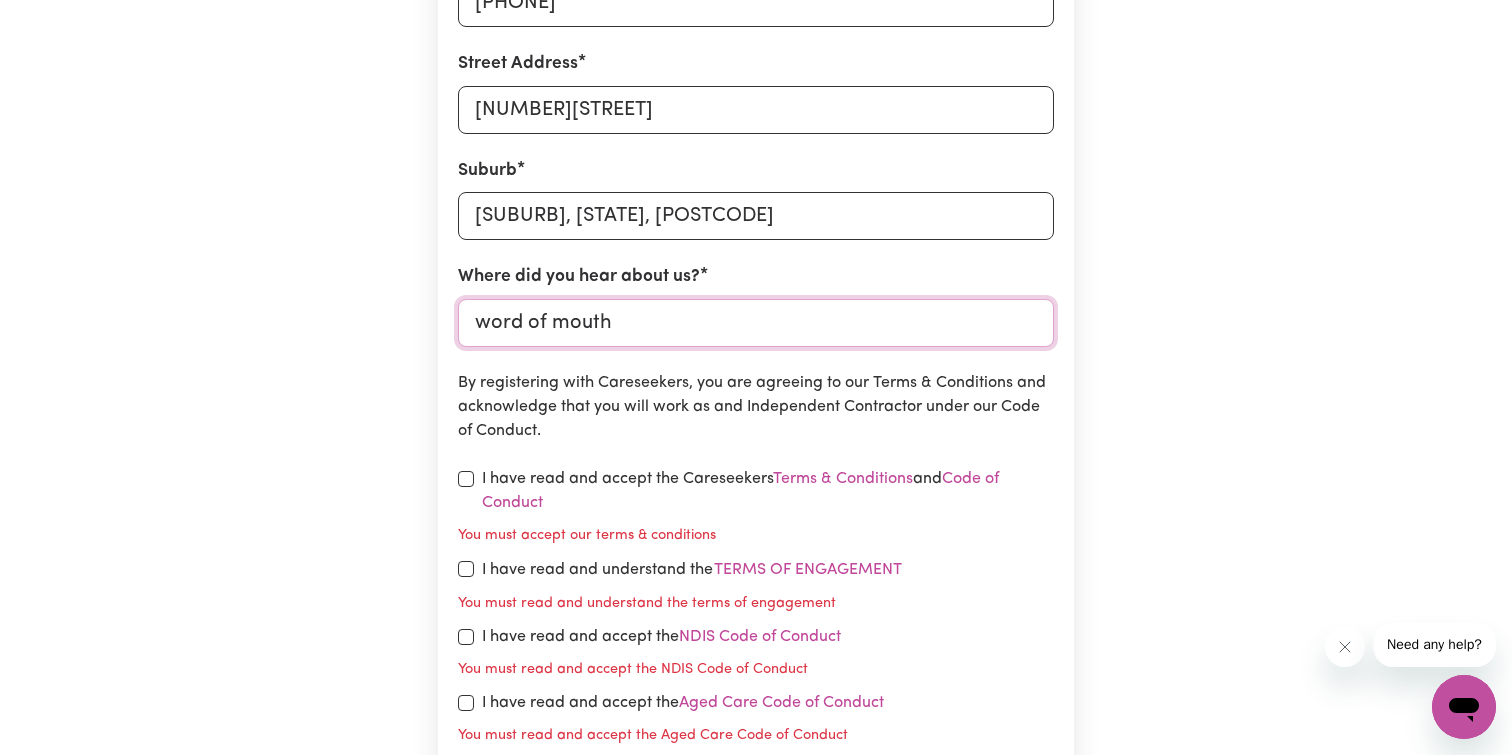 scroll, scrollTop: 740, scrollLeft: 0, axis: vertical 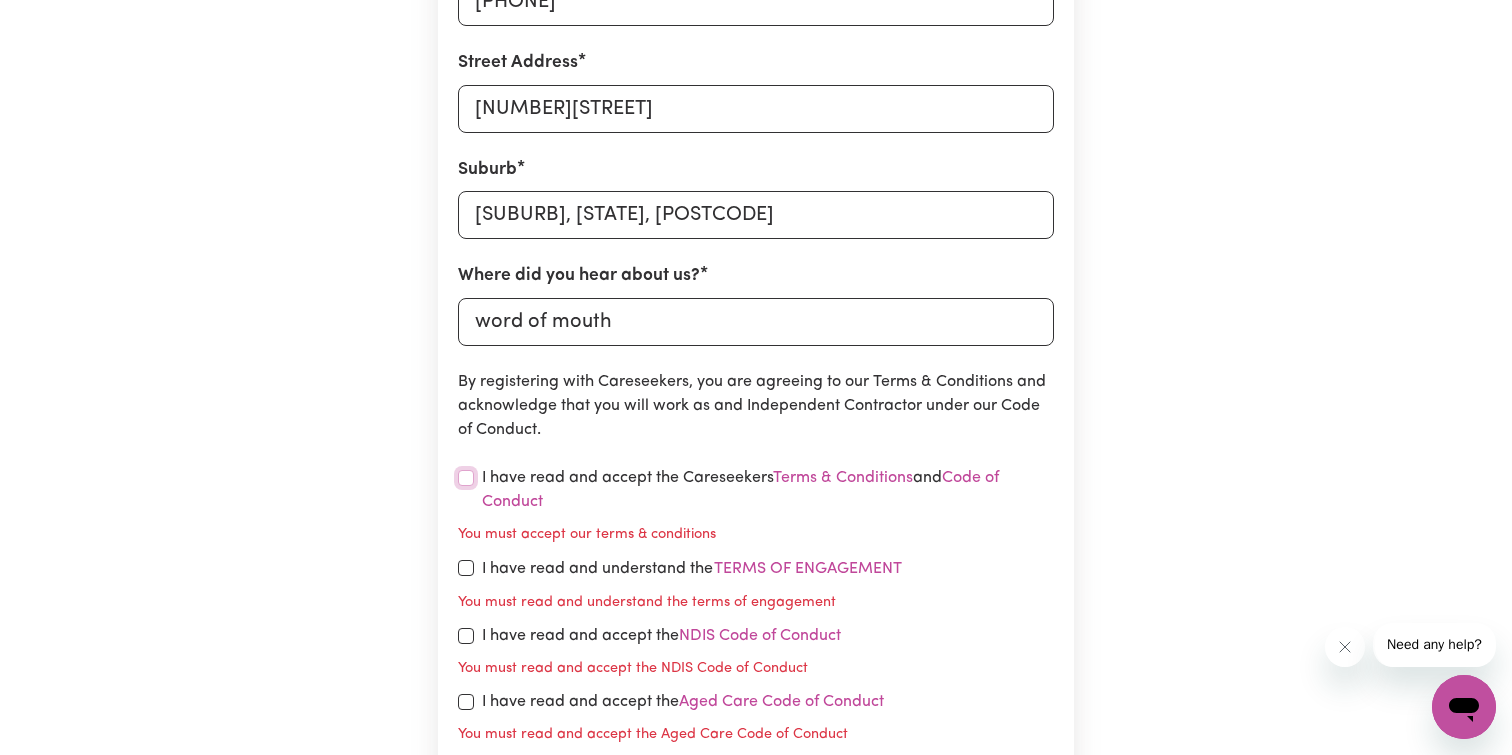 click at bounding box center (466, 478) 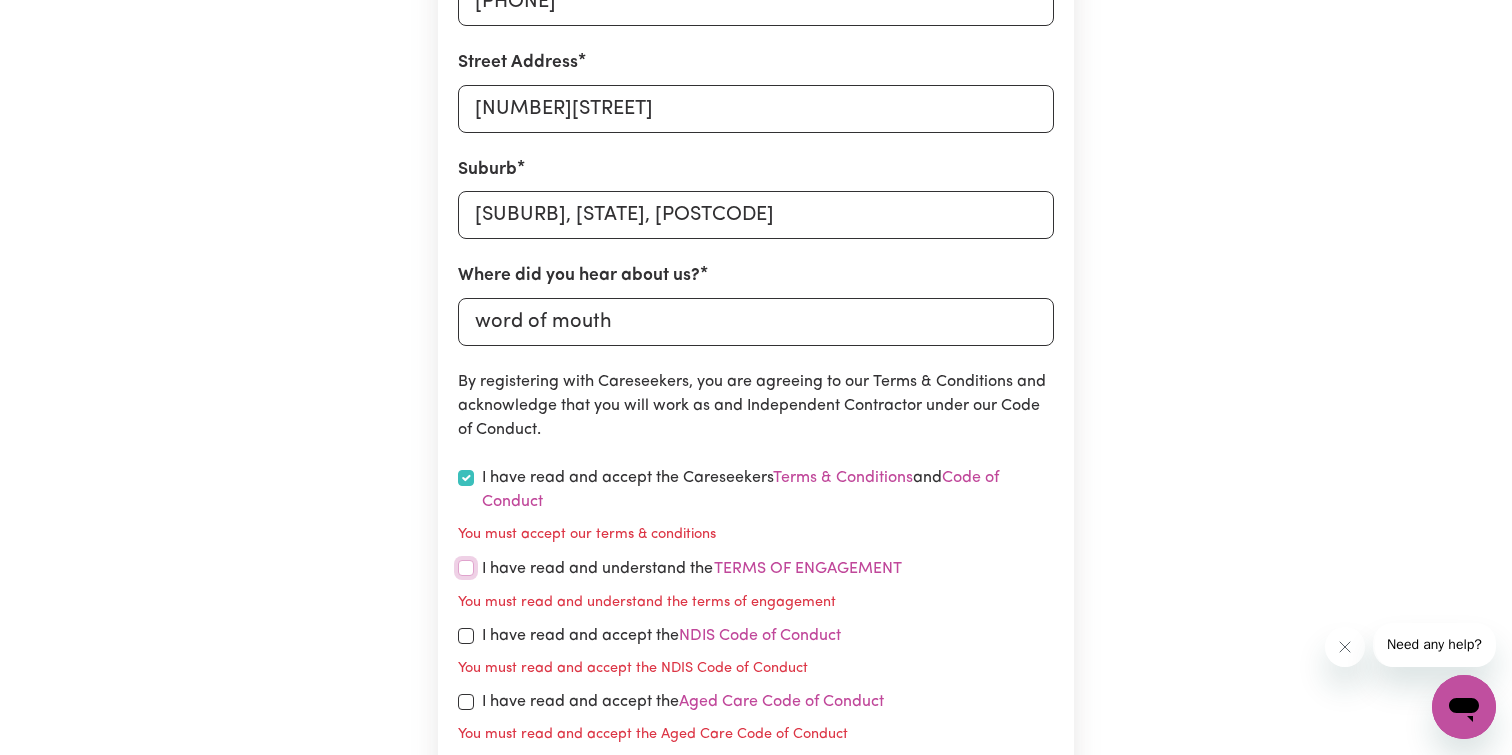 click at bounding box center [466, 568] 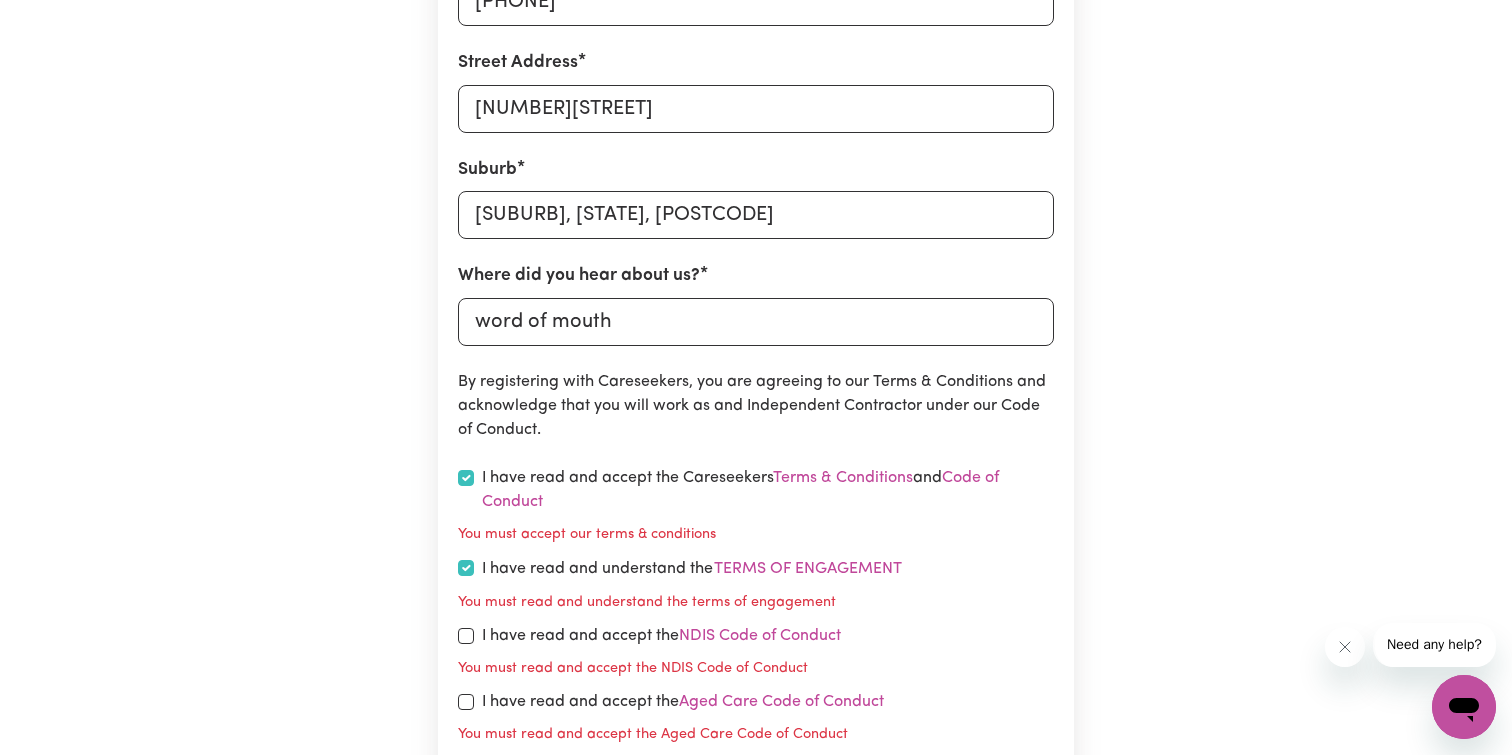 checkbox on "true" 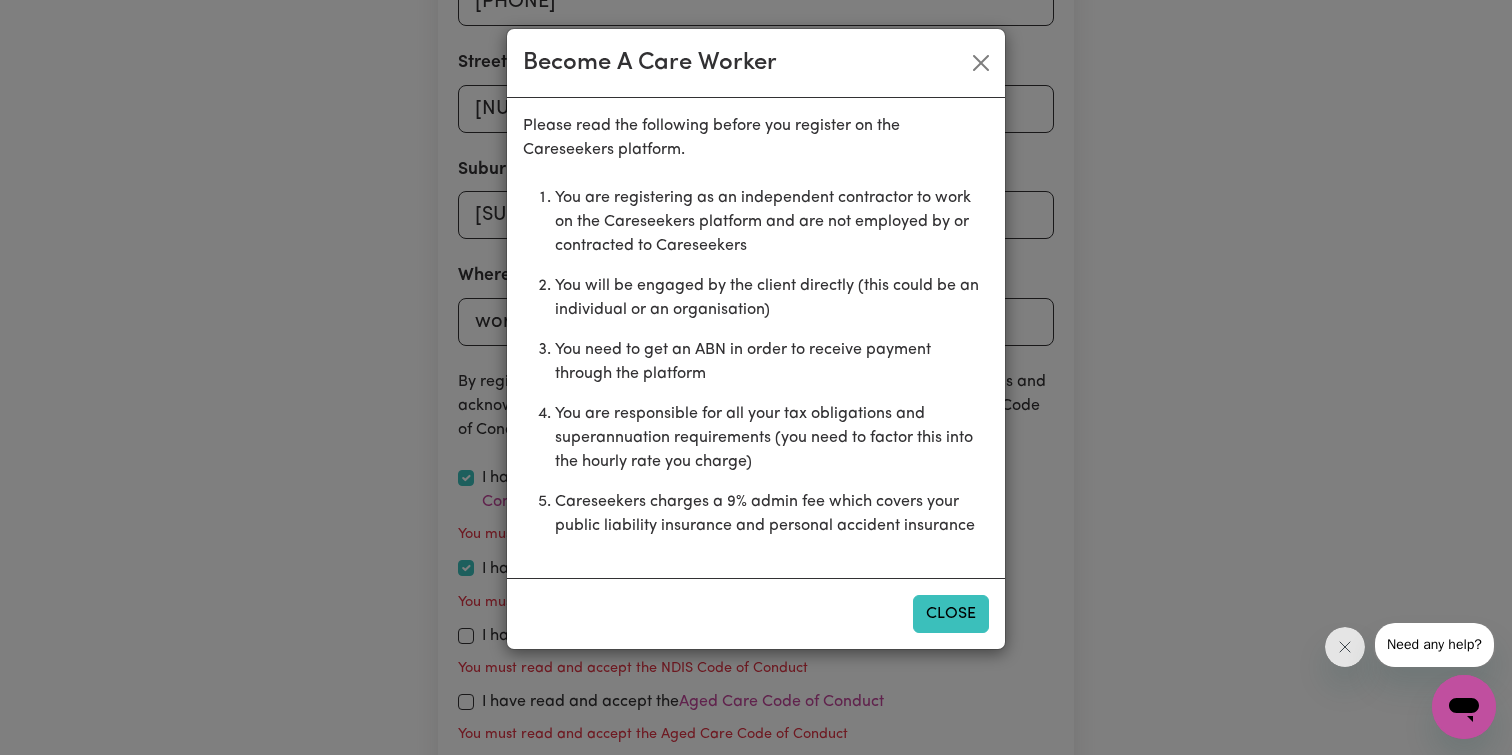 click on "Close" at bounding box center [951, 614] 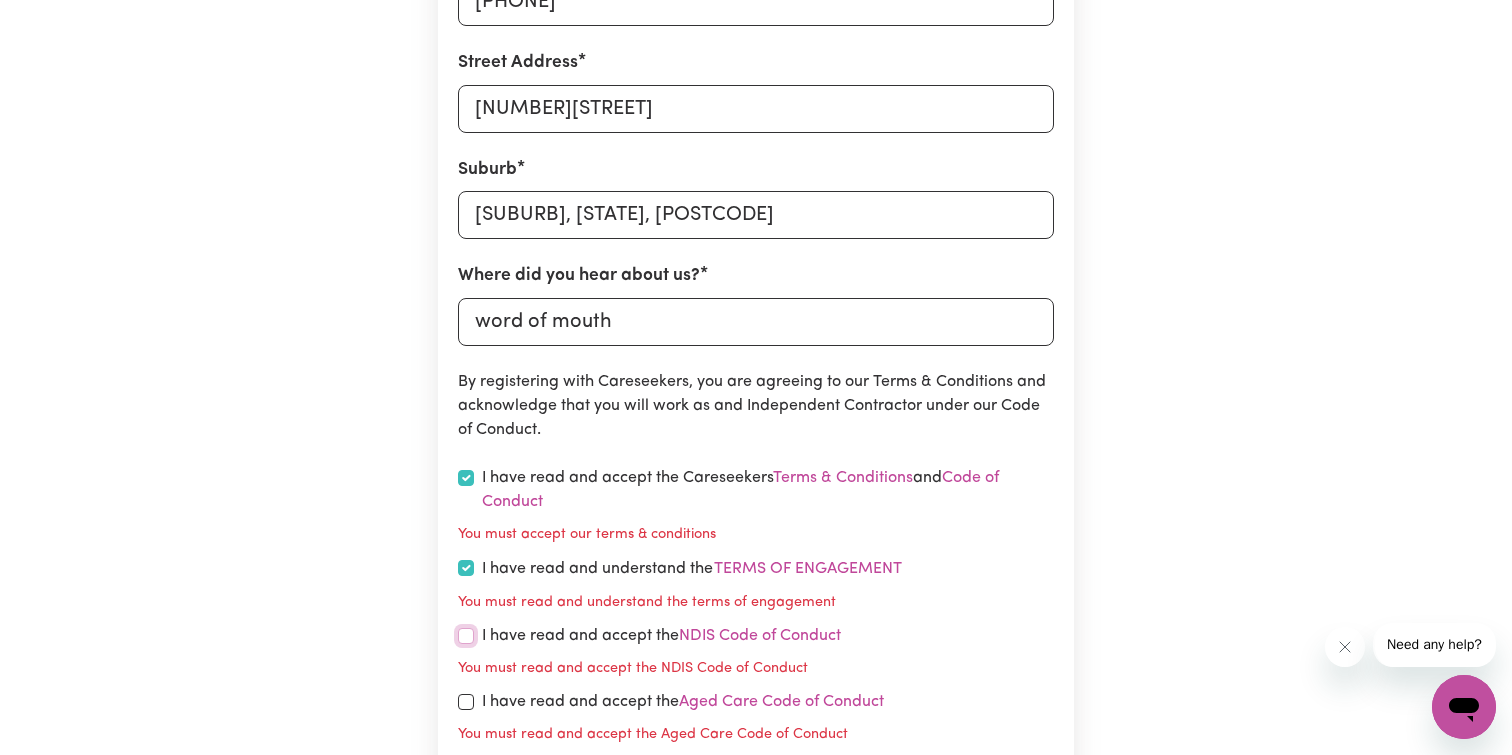 click at bounding box center (466, 636) 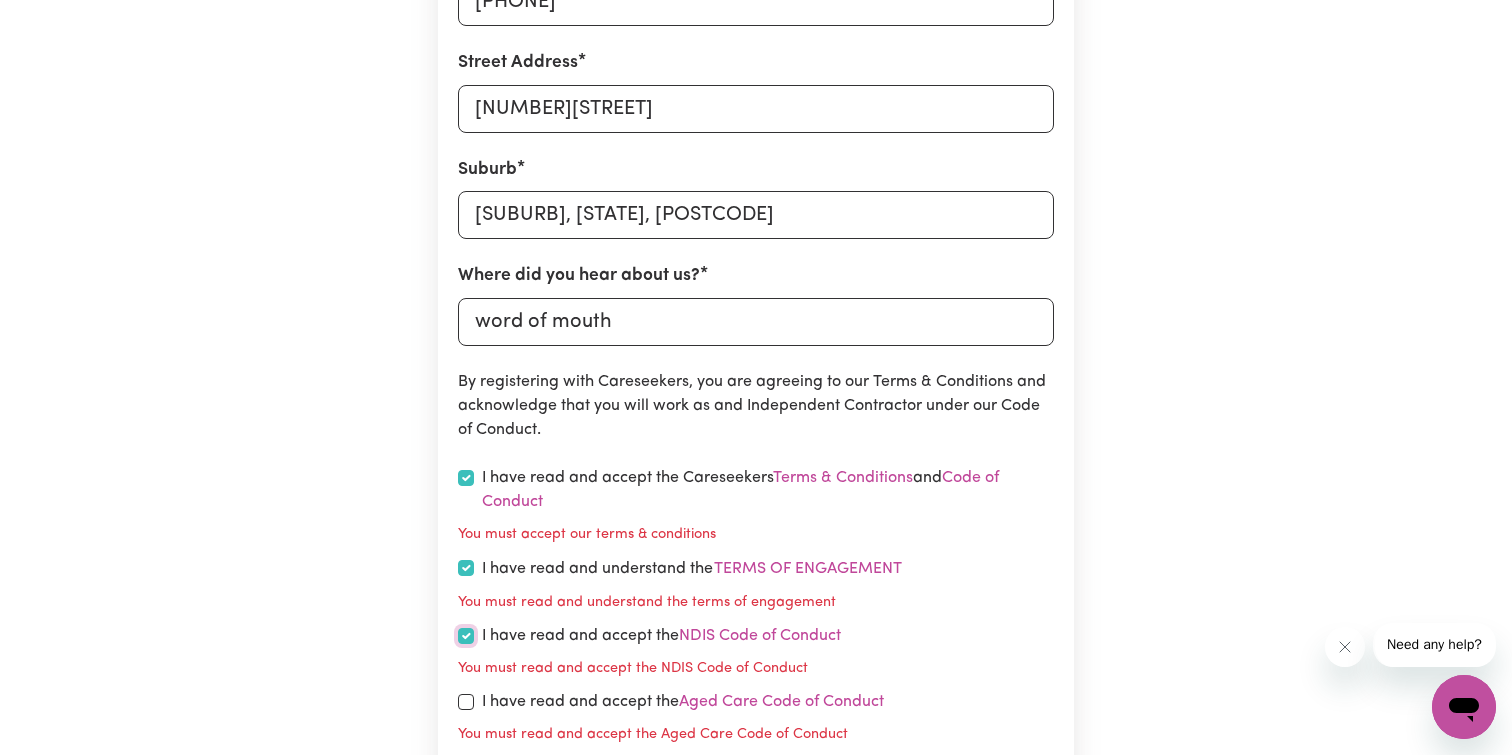 checkbox on "true" 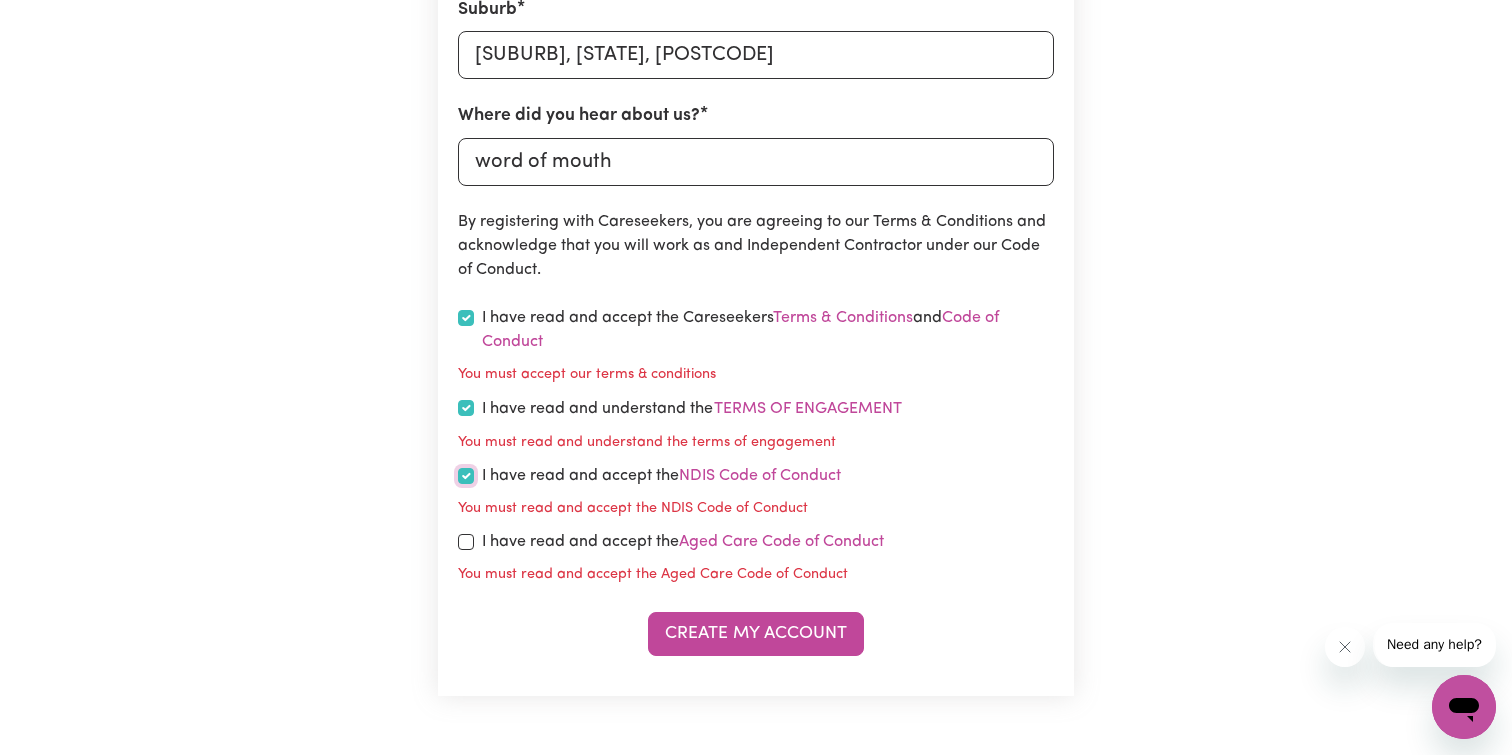 scroll, scrollTop: 906, scrollLeft: 0, axis: vertical 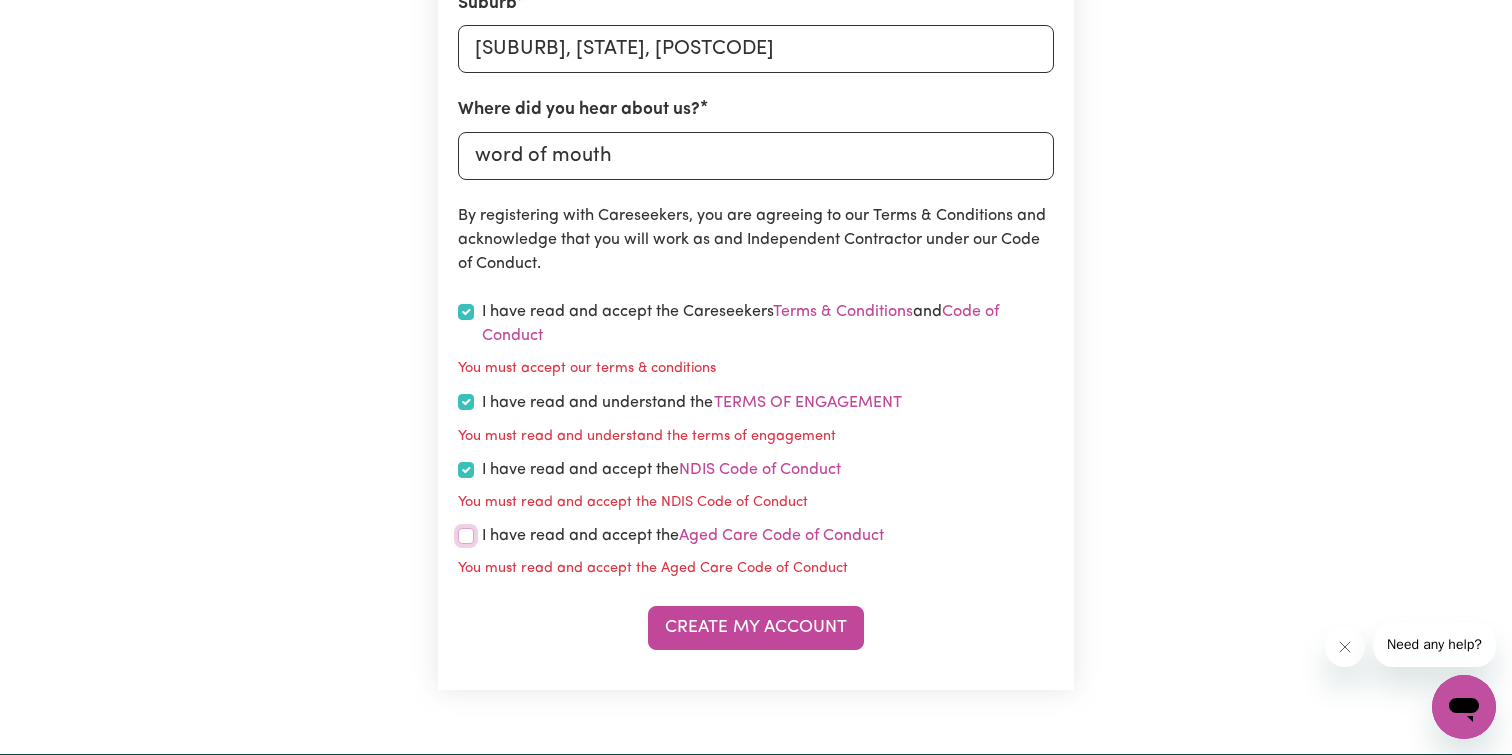 click at bounding box center [466, 536] 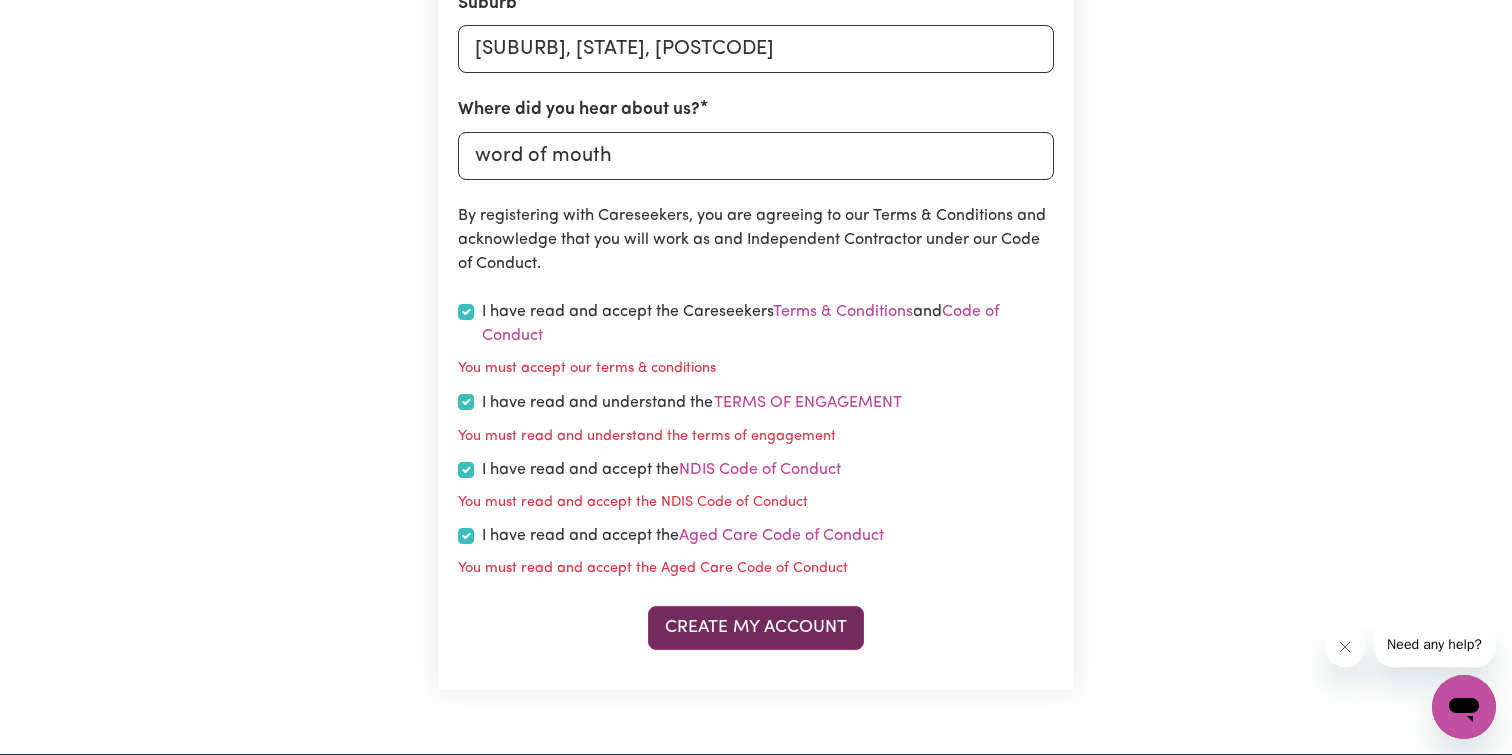 click on "Create My Account" at bounding box center [756, 628] 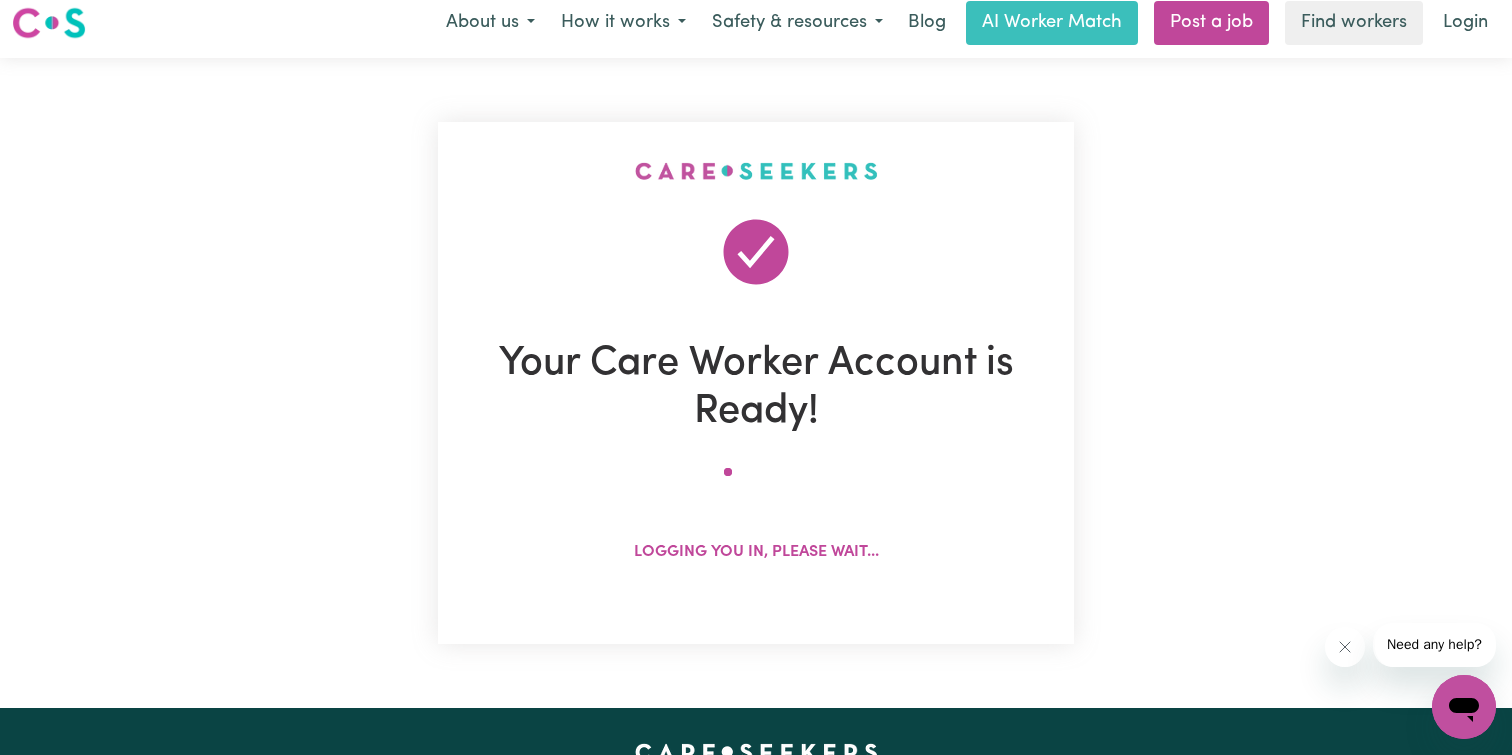 scroll, scrollTop: 0, scrollLeft: 0, axis: both 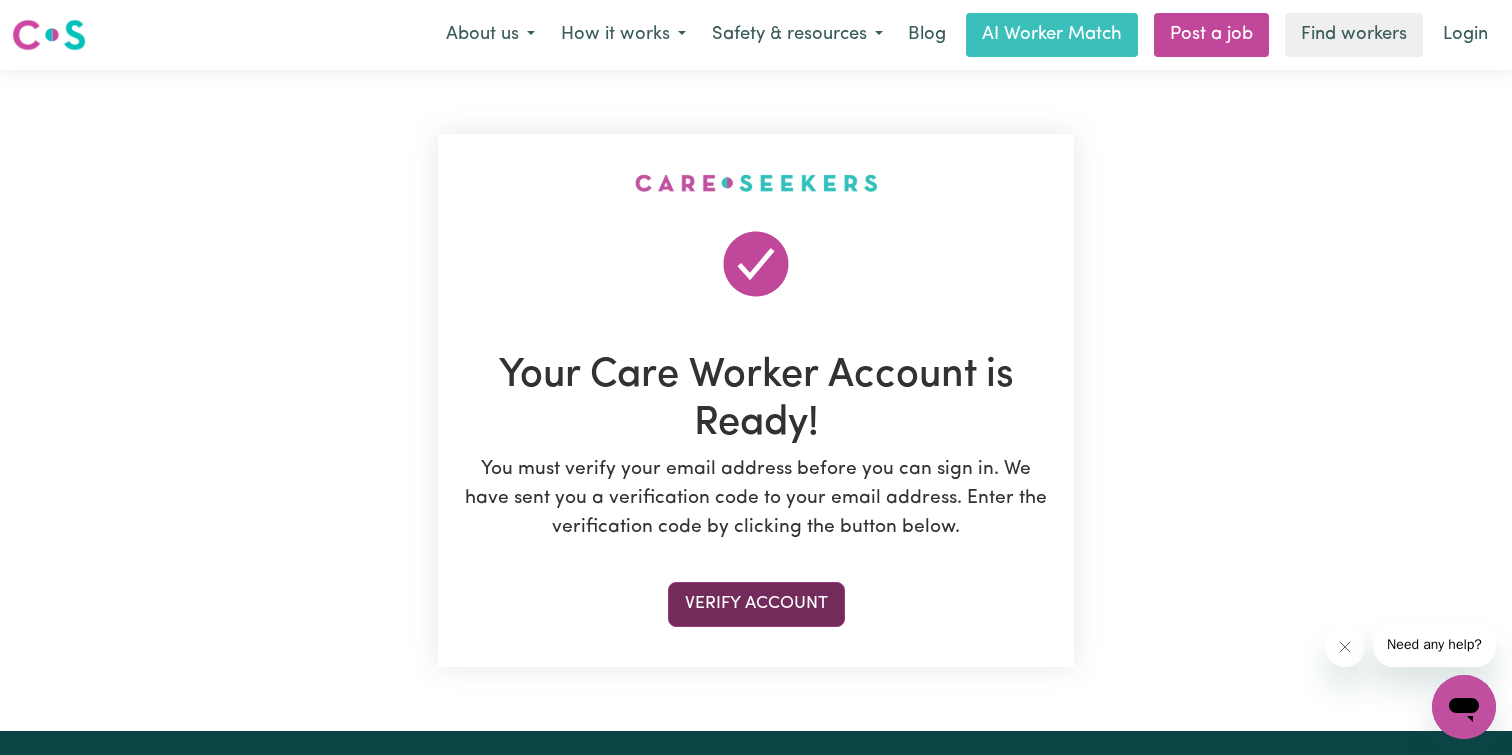 click on "Verify Account" at bounding box center [756, 604] 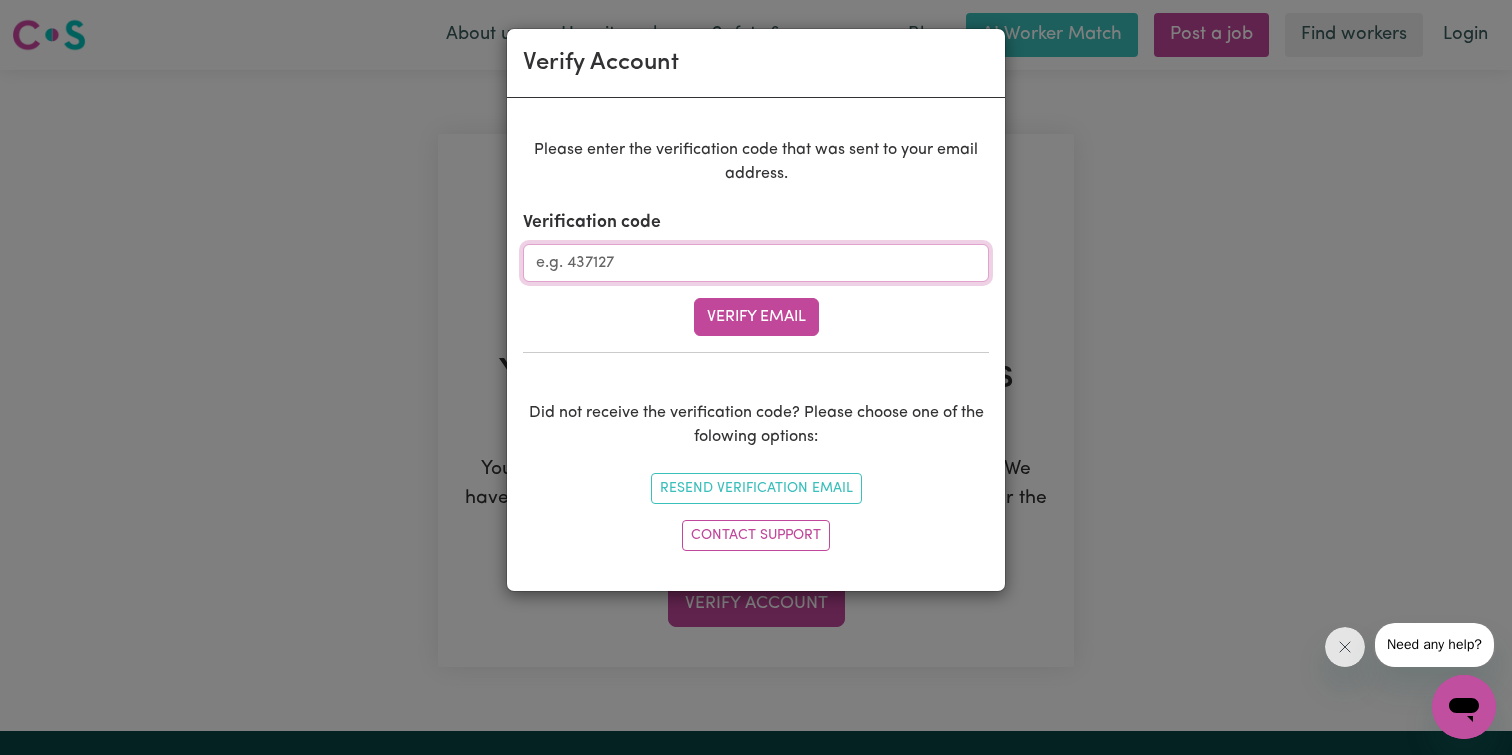click on "Verification code" at bounding box center [756, 263] 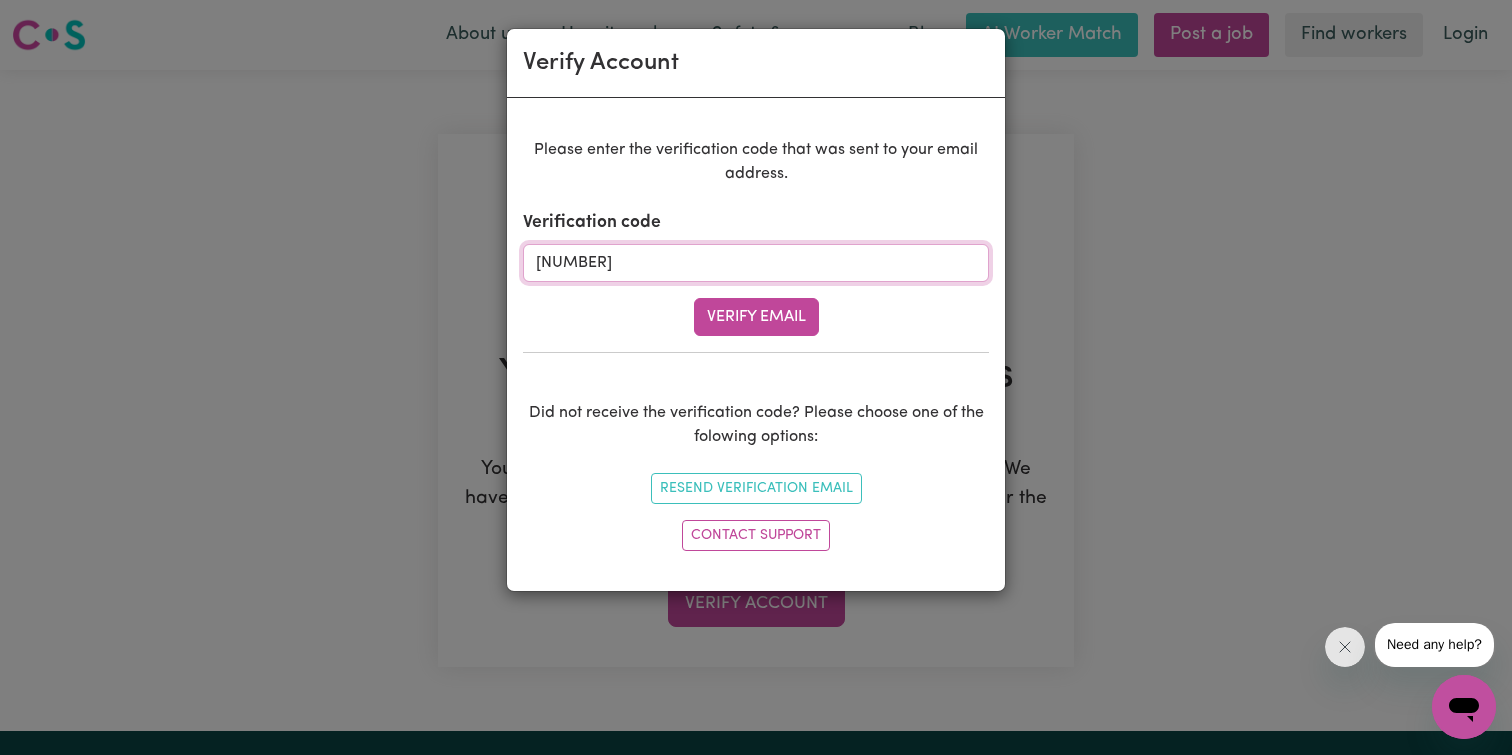 type on "[NUMBER]" 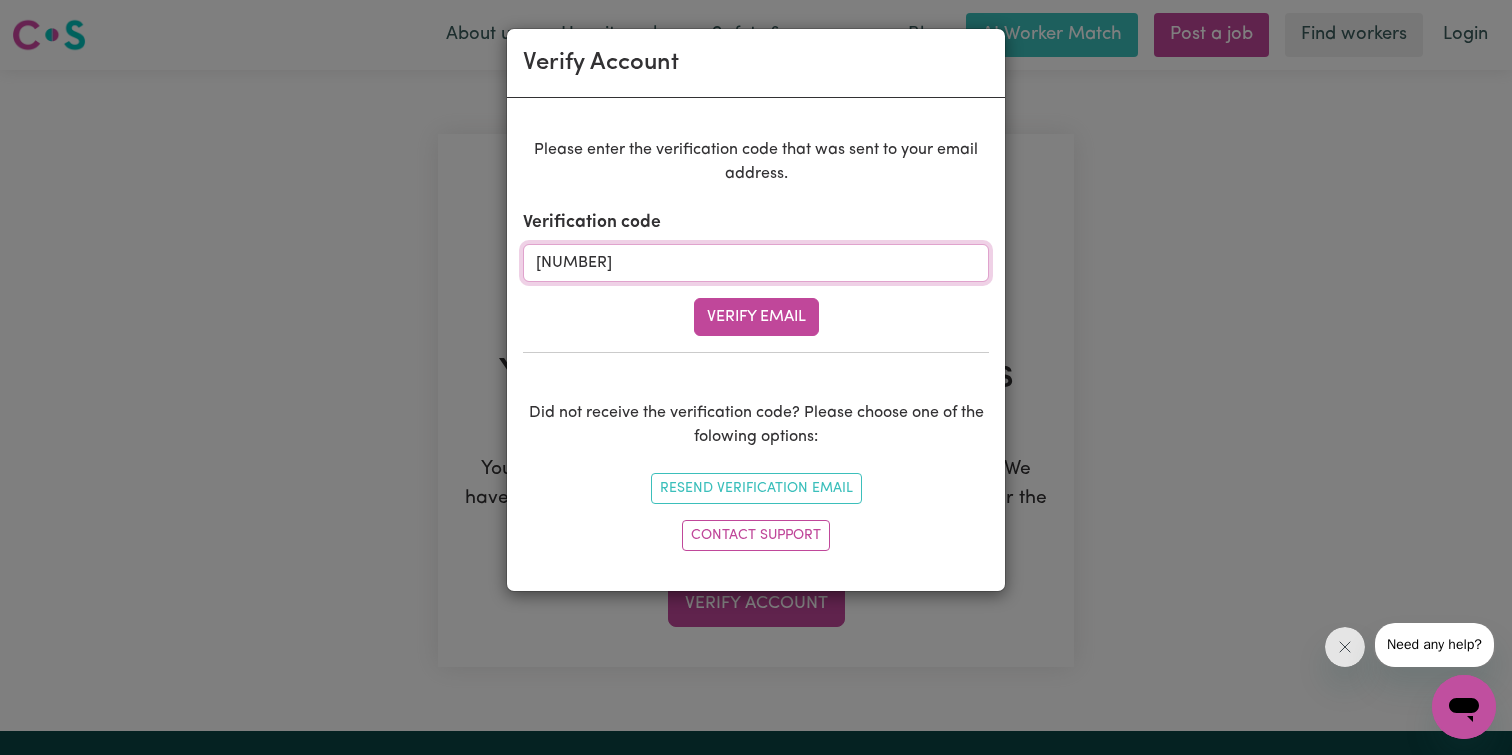 click on "Verify Email" at bounding box center [756, 317] 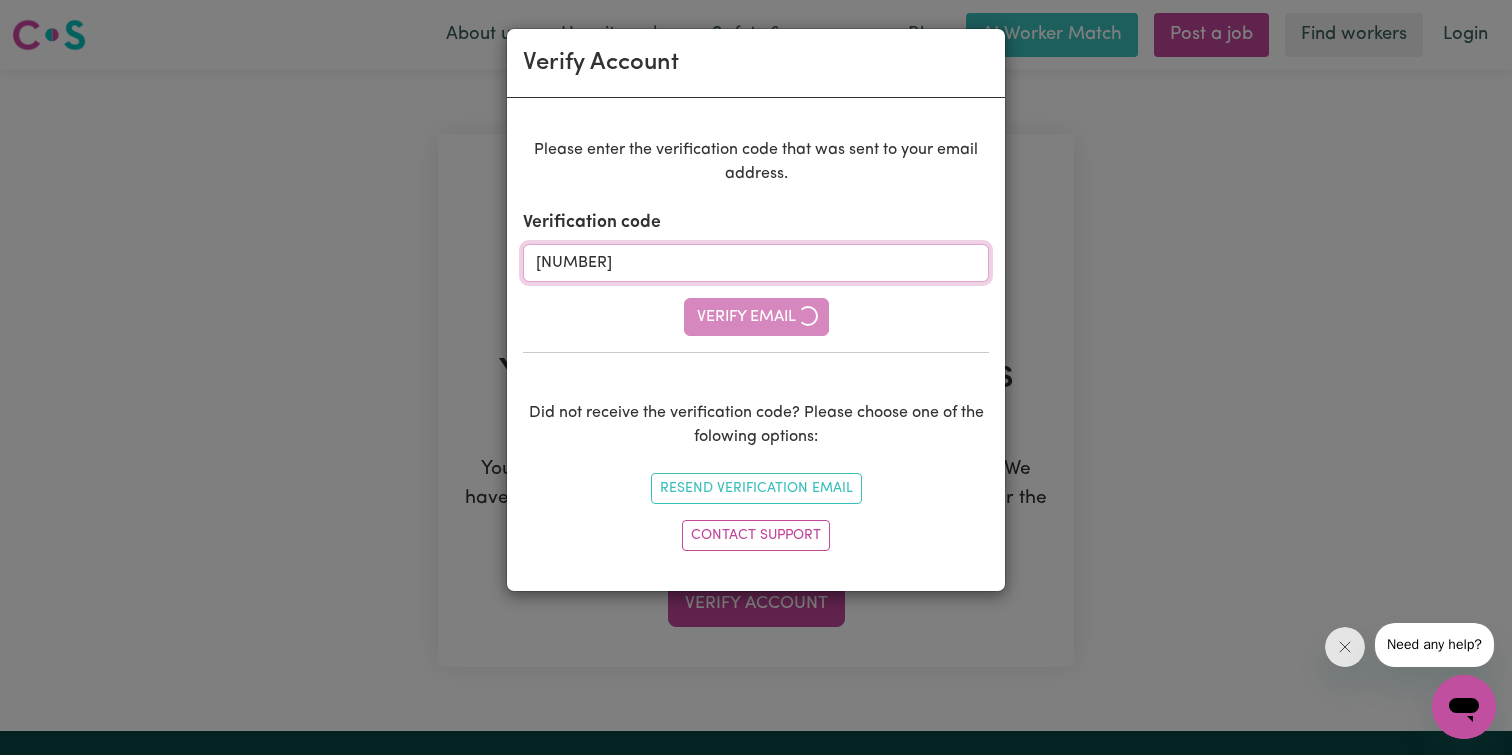 type 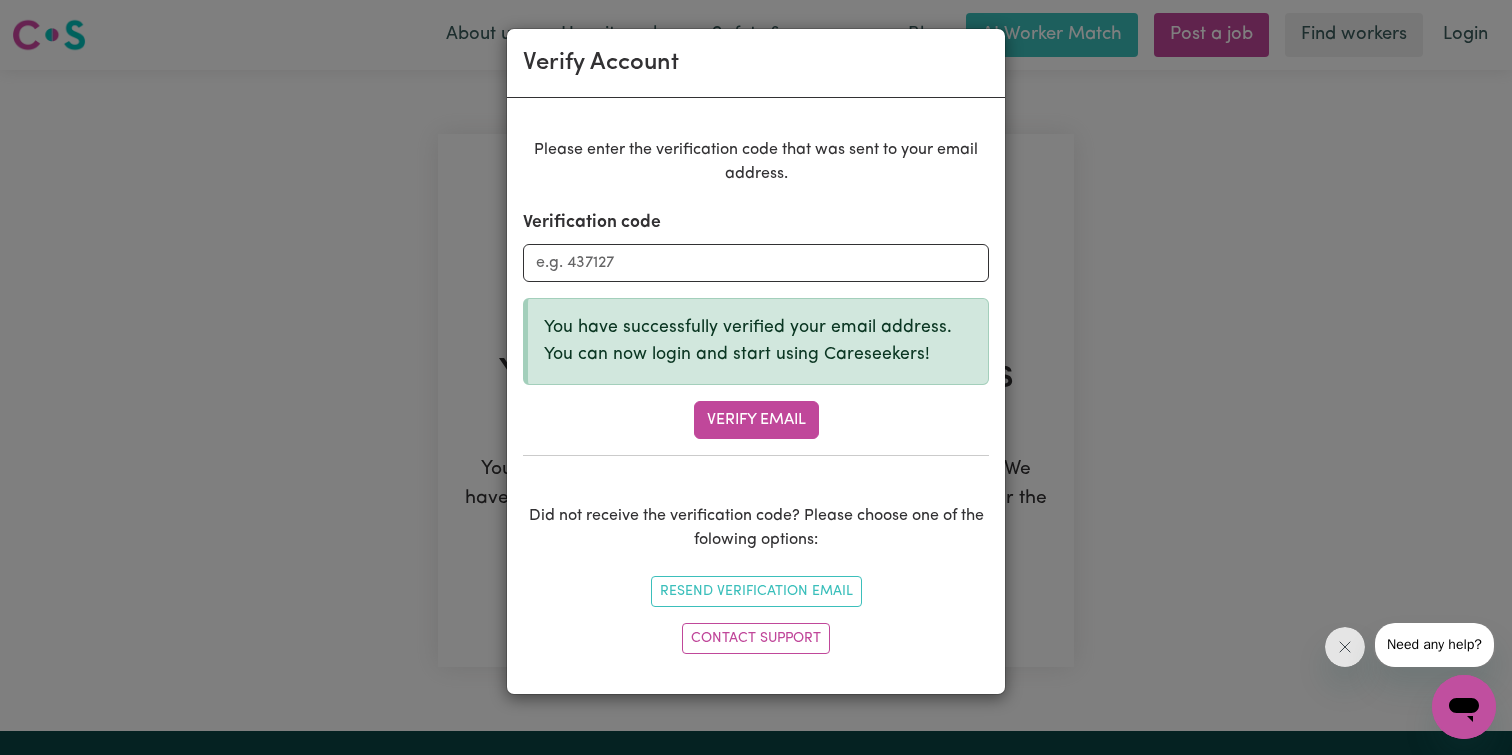 click on "Verify Account Please enter the verification code that was sent to your email address. Verification code You have successfully verified your email address. You can now login and start using Careseekers! Verify Email Did not receive the verification code? Please choose one of the folowing options: Resend Verification Email Contact Support" at bounding box center (756, 377) 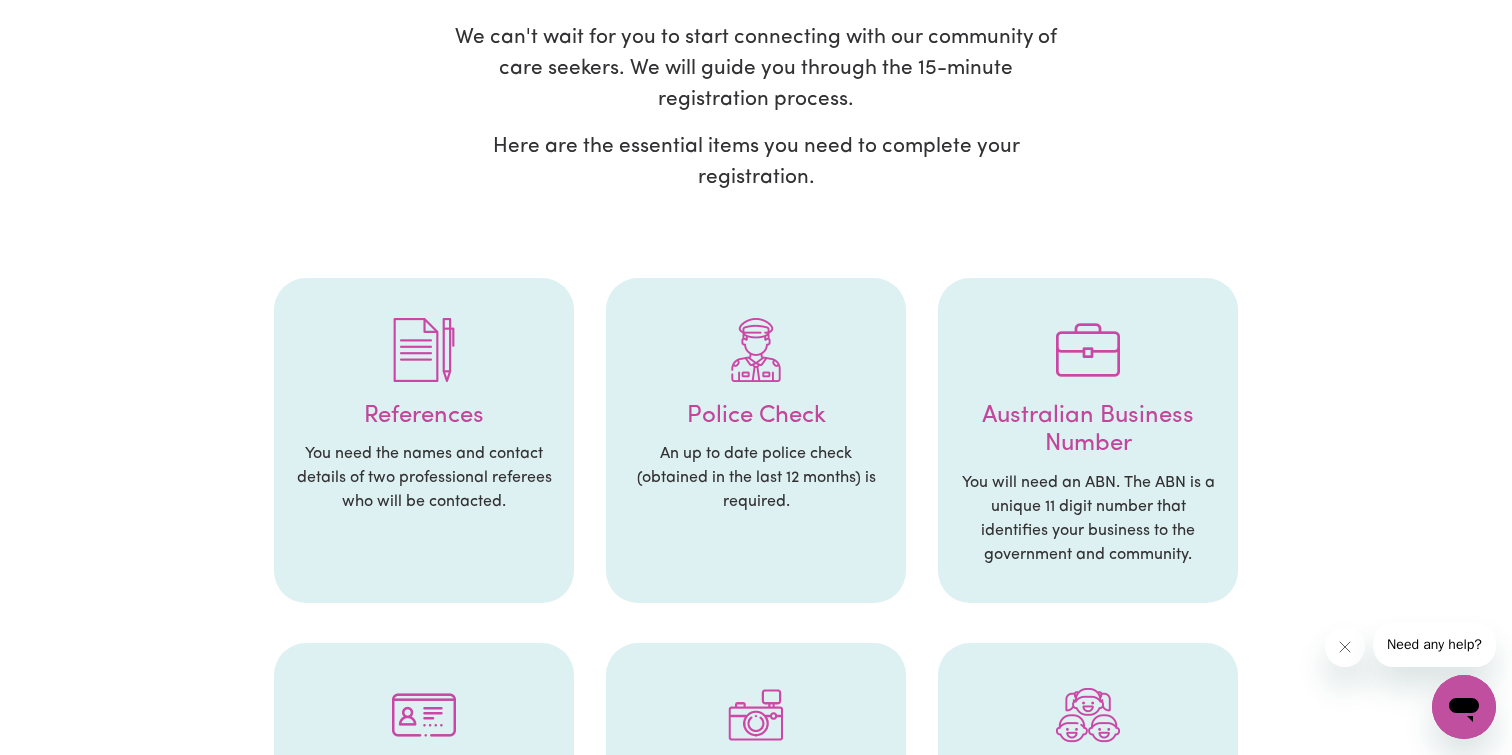 scroll, scrollTop: 0, scrollLeft: 0, axis: both 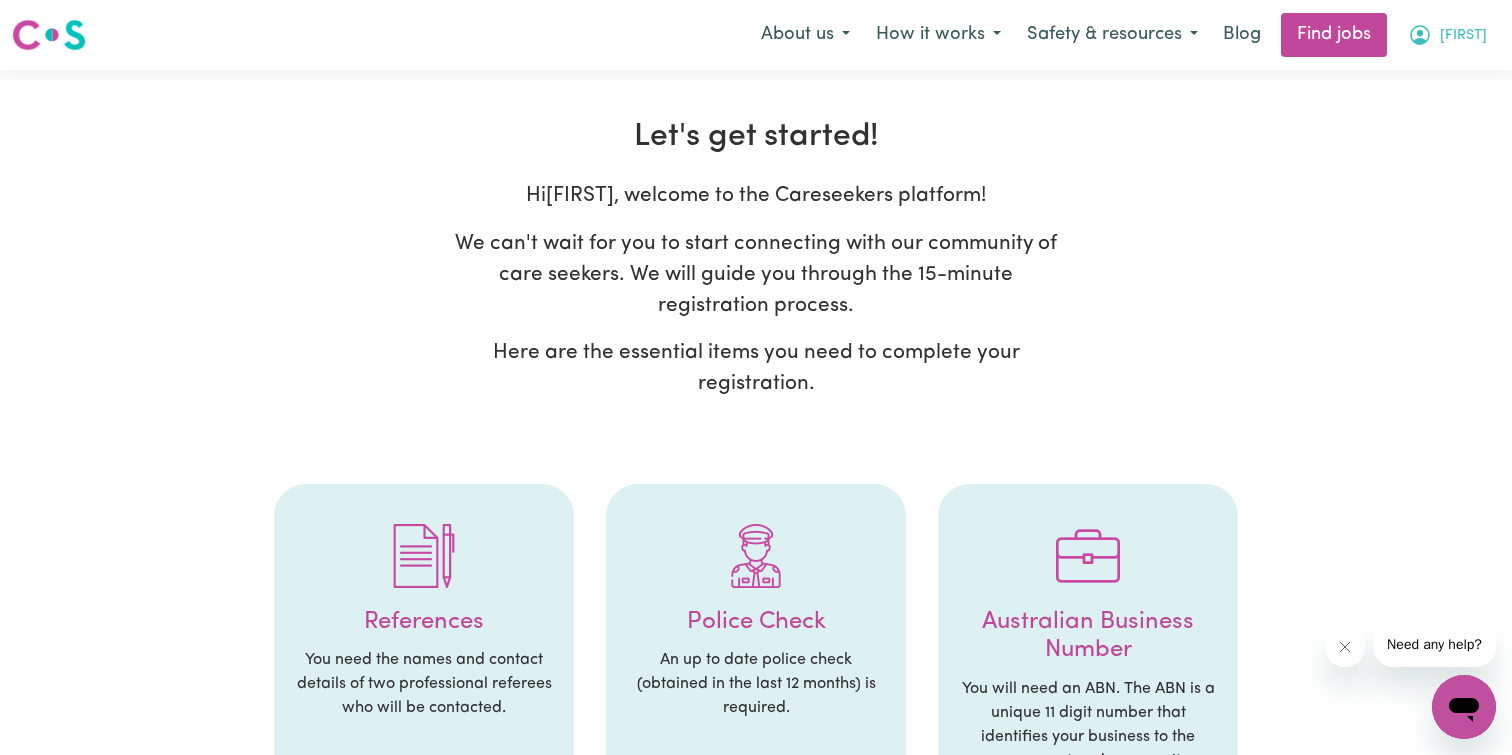 click 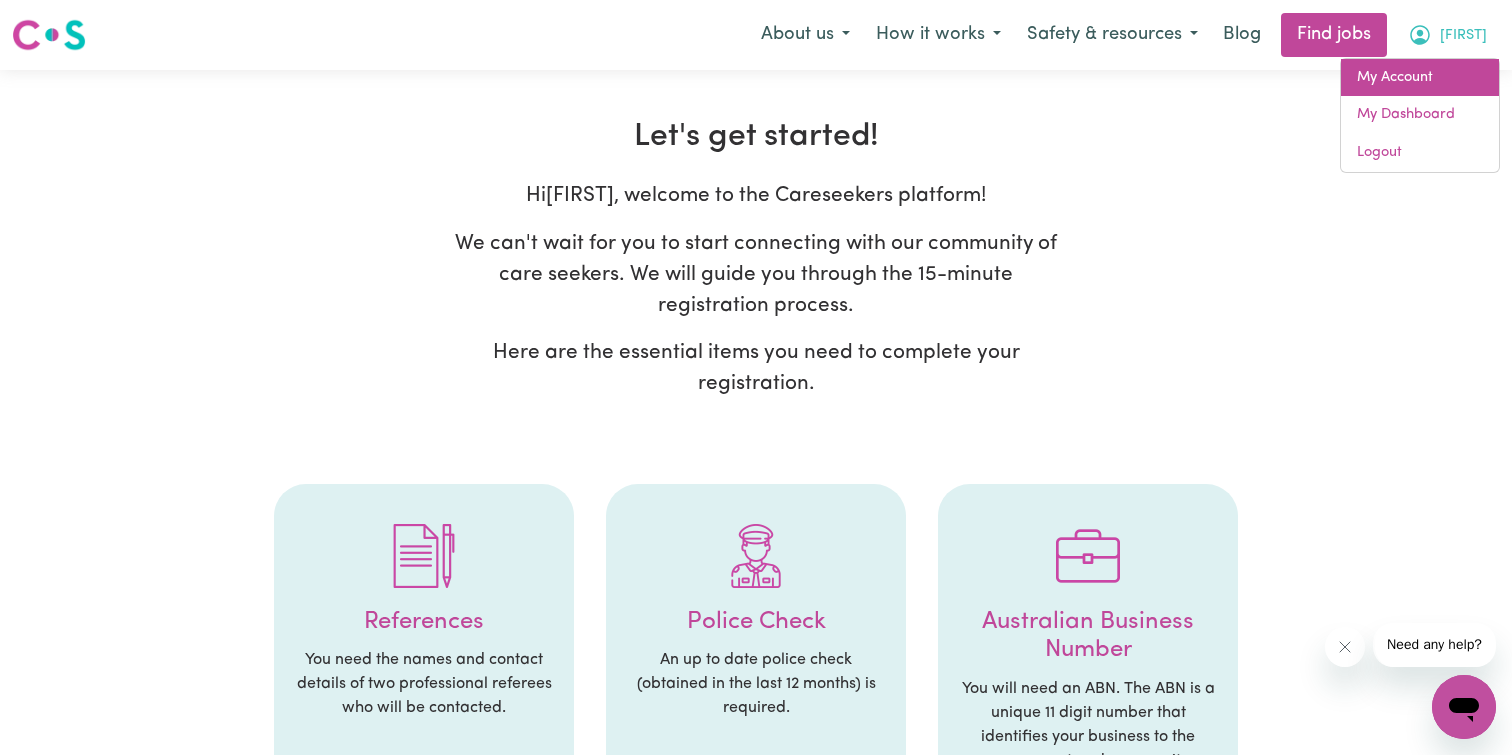 click on "My Account" at bounding box center (1420, 78) 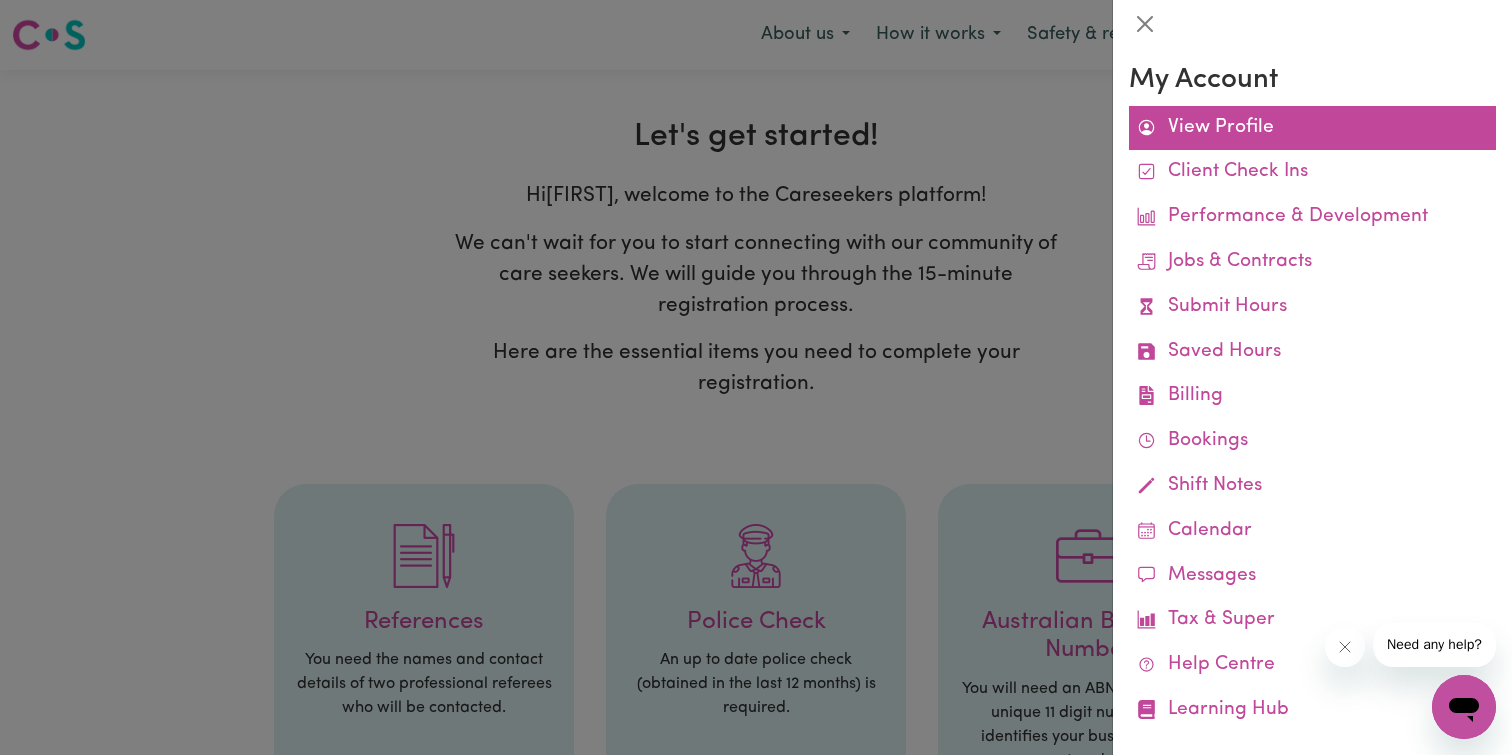 click on "View Profile" at bounding box center [1312, 128] 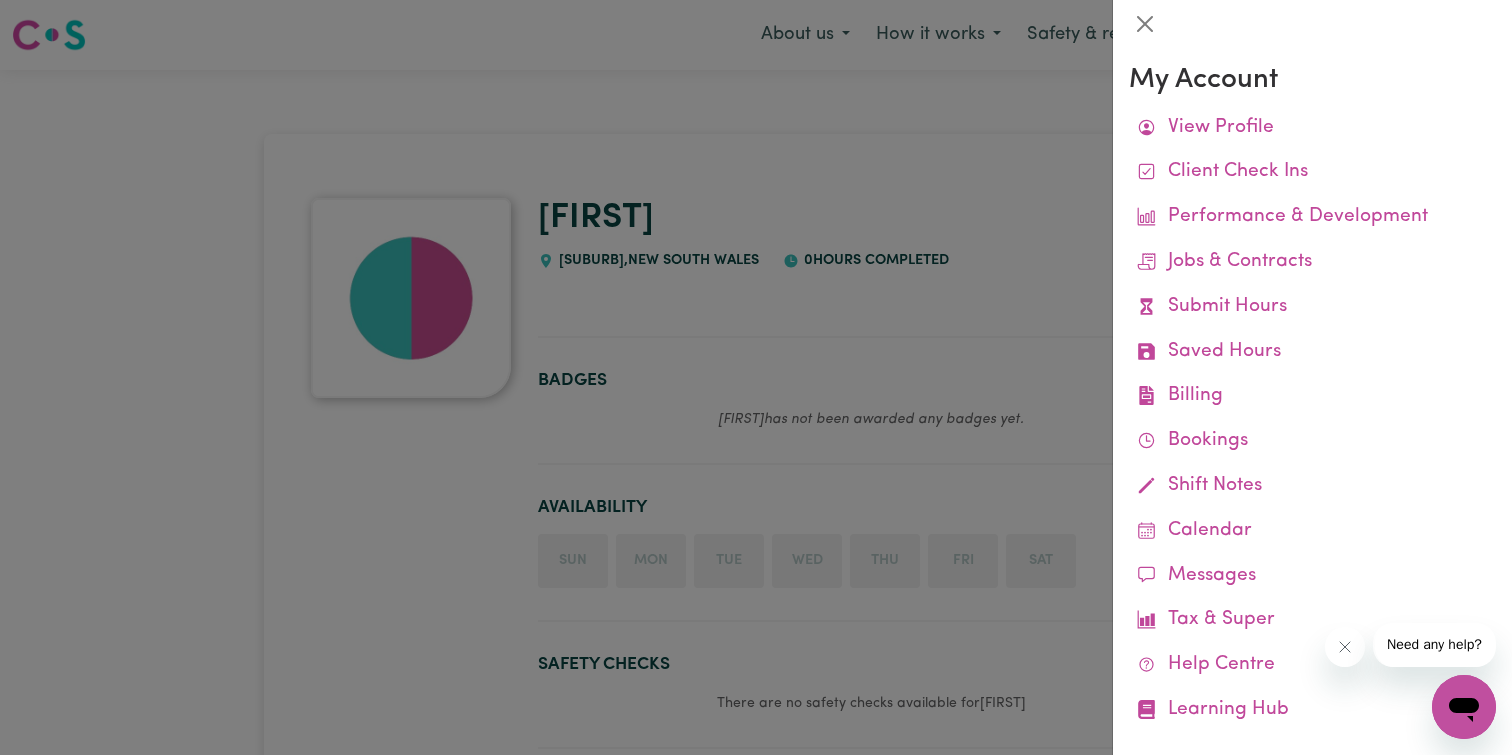 click at bounding box center [756, 377] 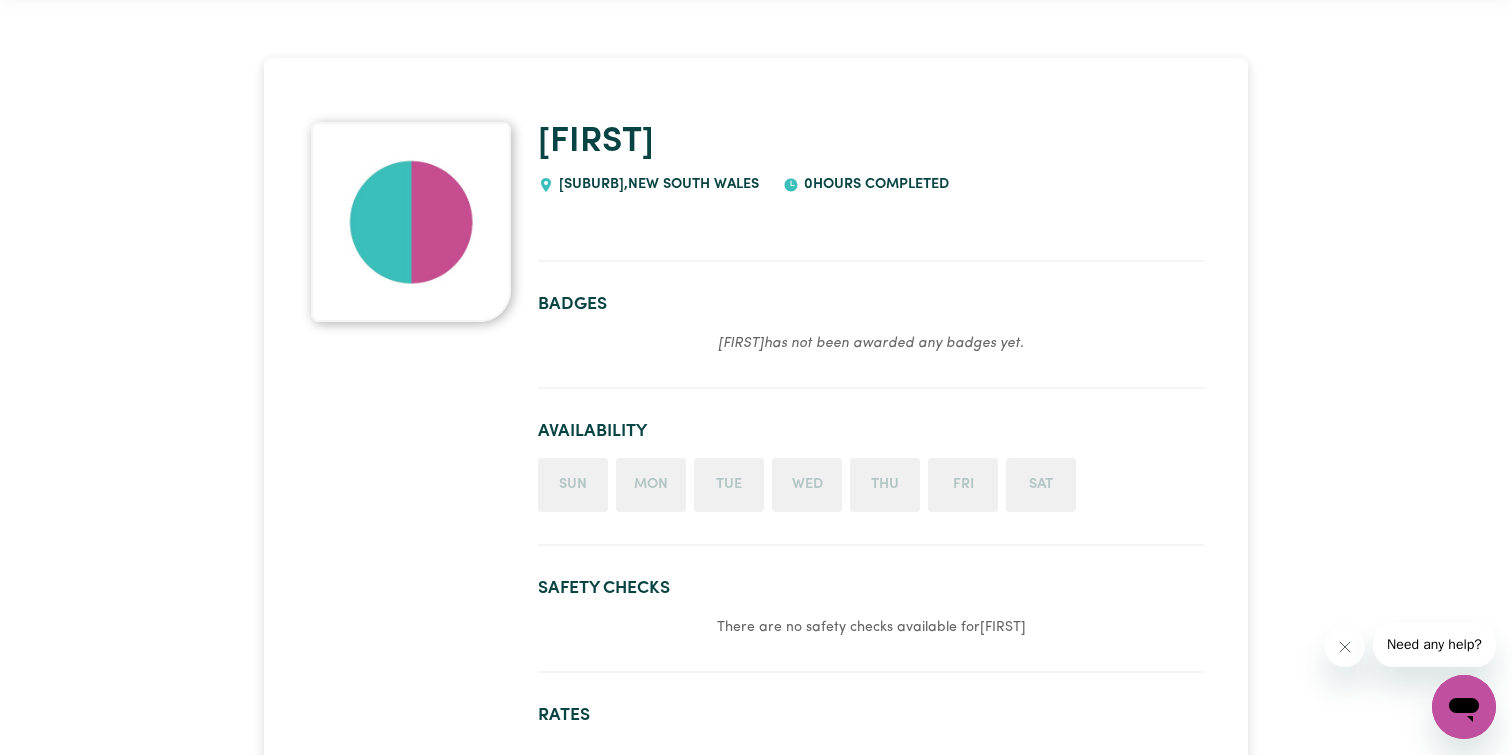 scroll, scrollTop: 0, scrollLeft: 0, axis: both 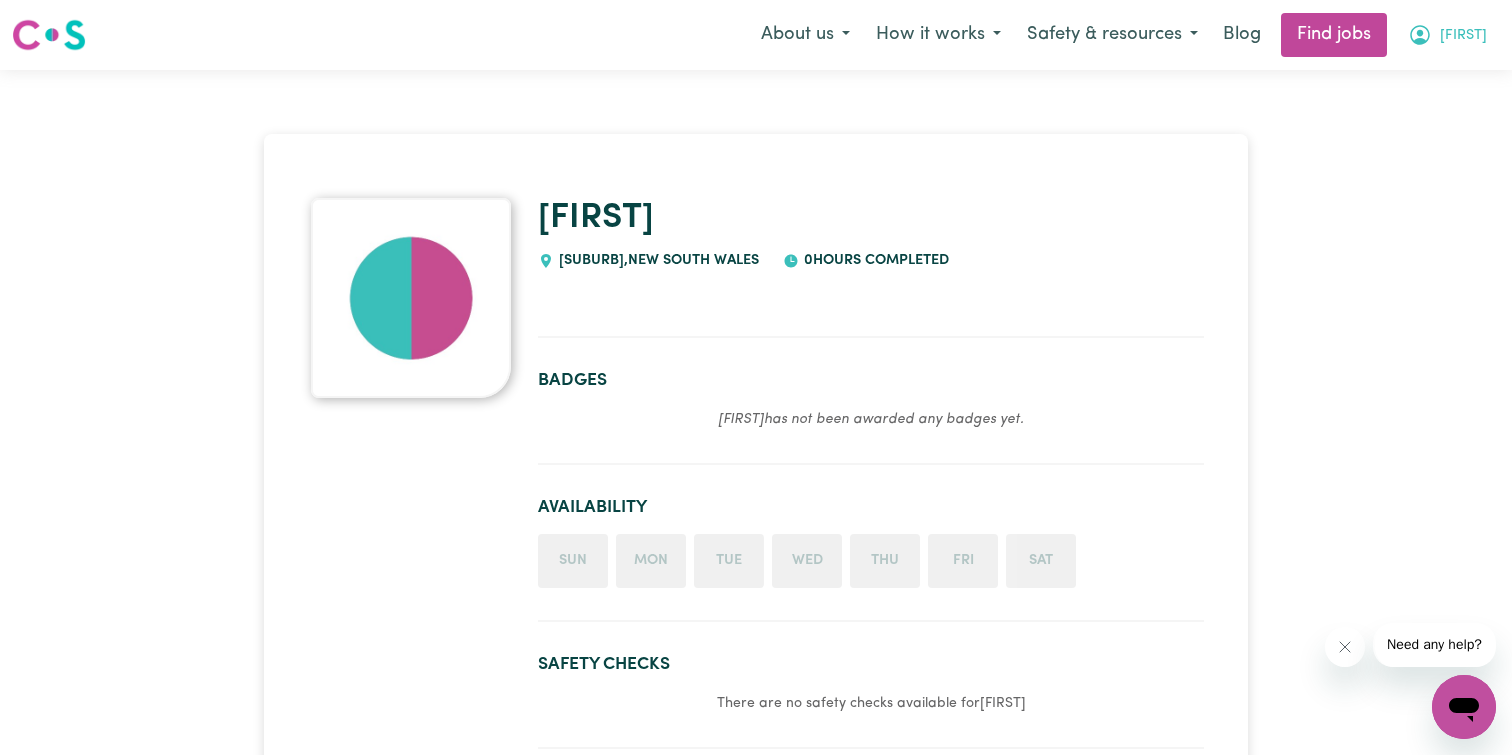 click 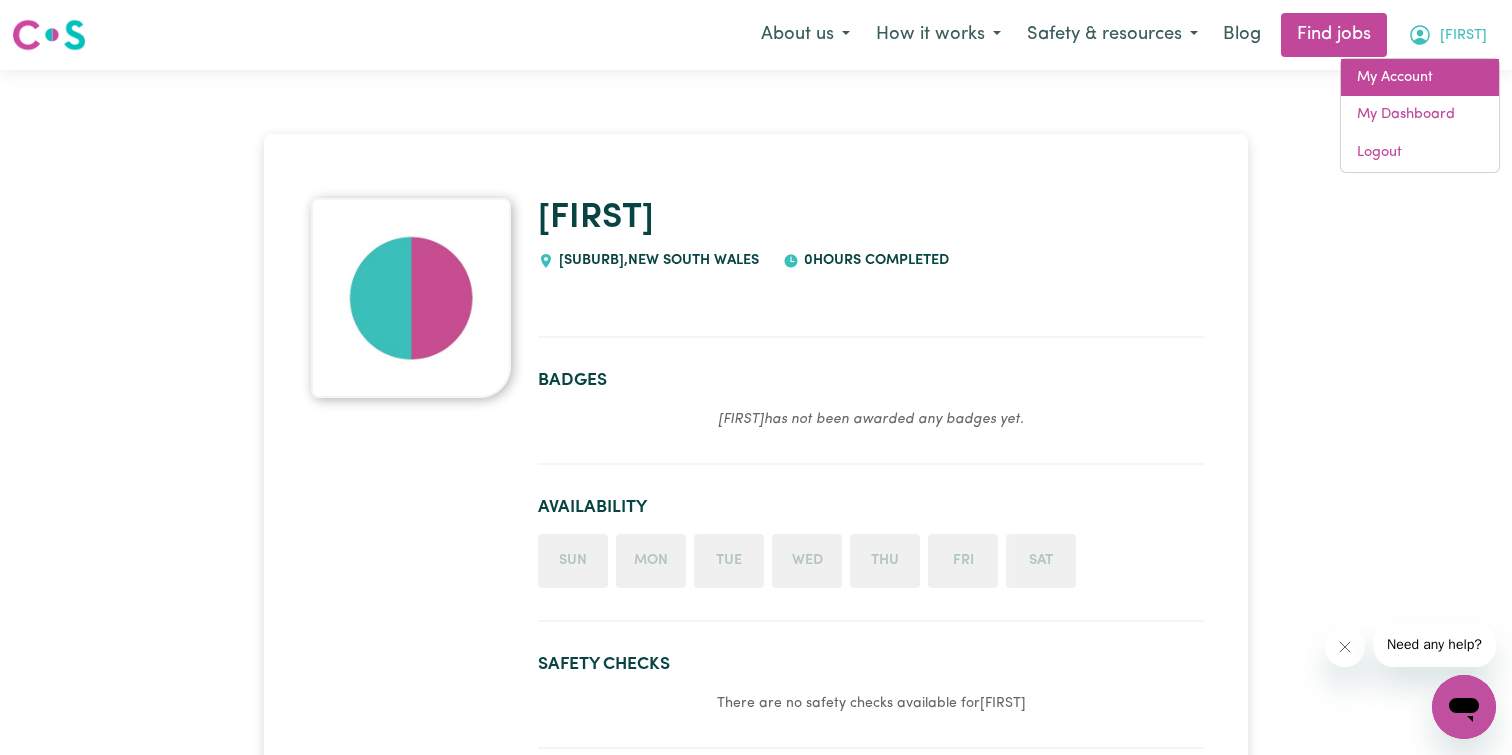 click on "My Account" at bounding box center [1420, 78] 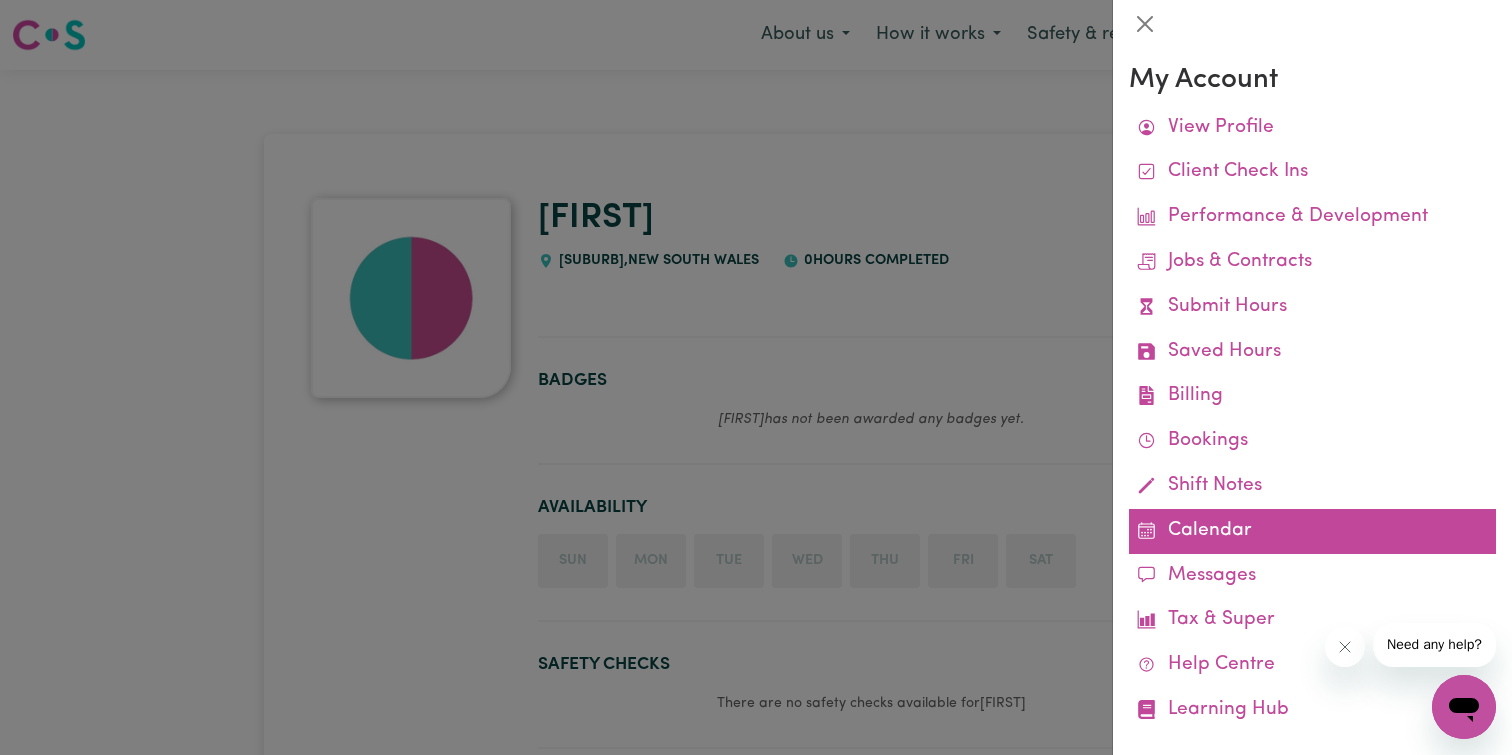 scroll, scrollTop: 26, scrollLeft: 0, axis: vertical 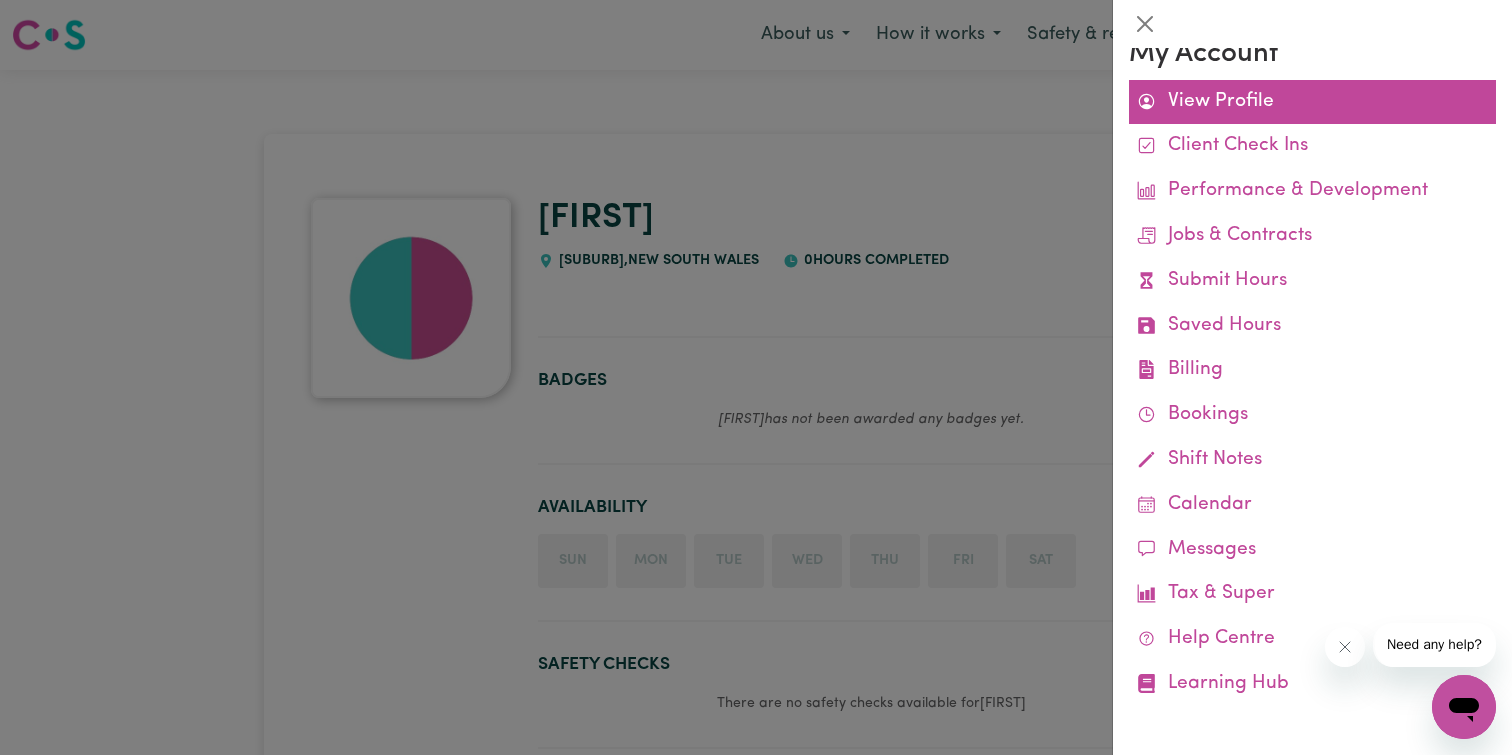 click on "View Profile" at bounding box center (1312, 102) 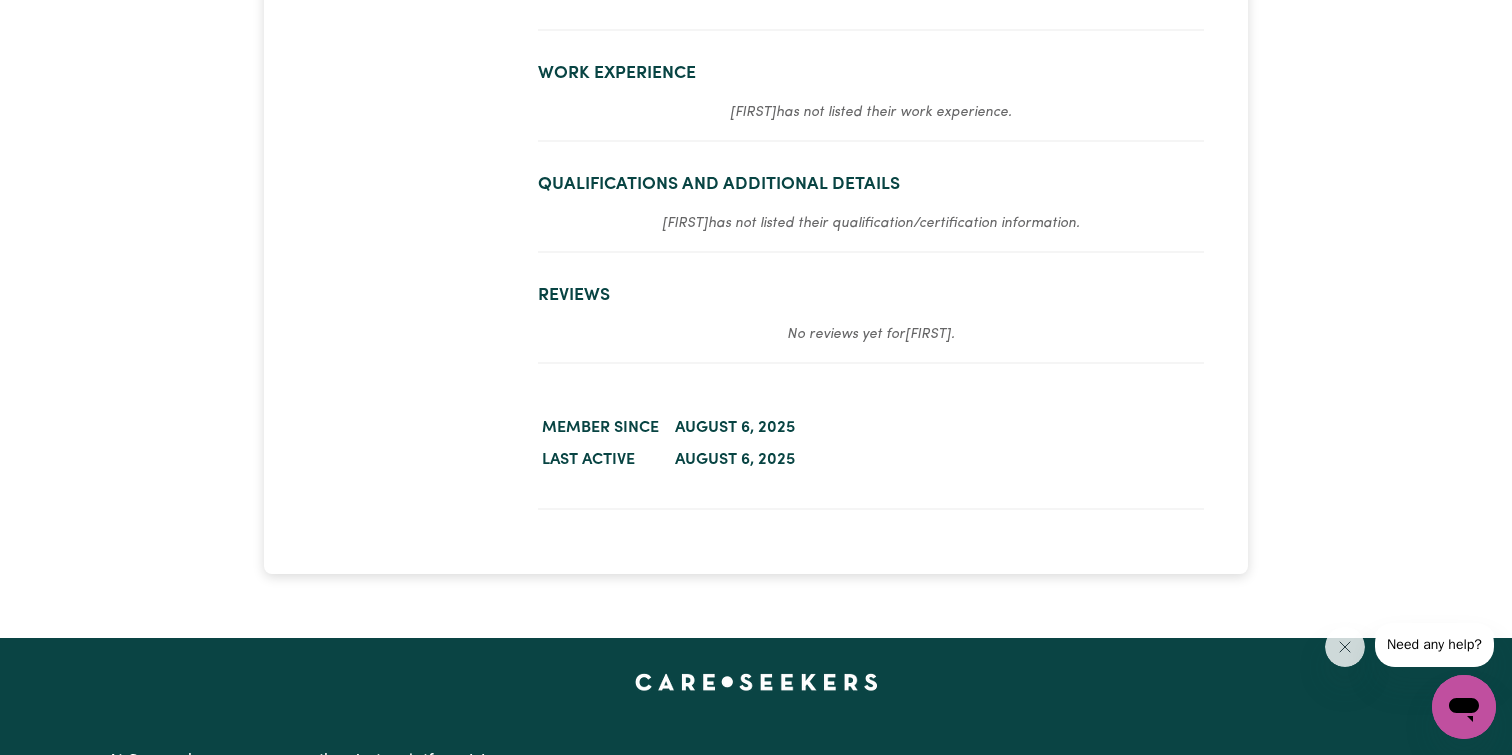 scroll, scrollTop: 0, scrollLeft: 0, axis: both 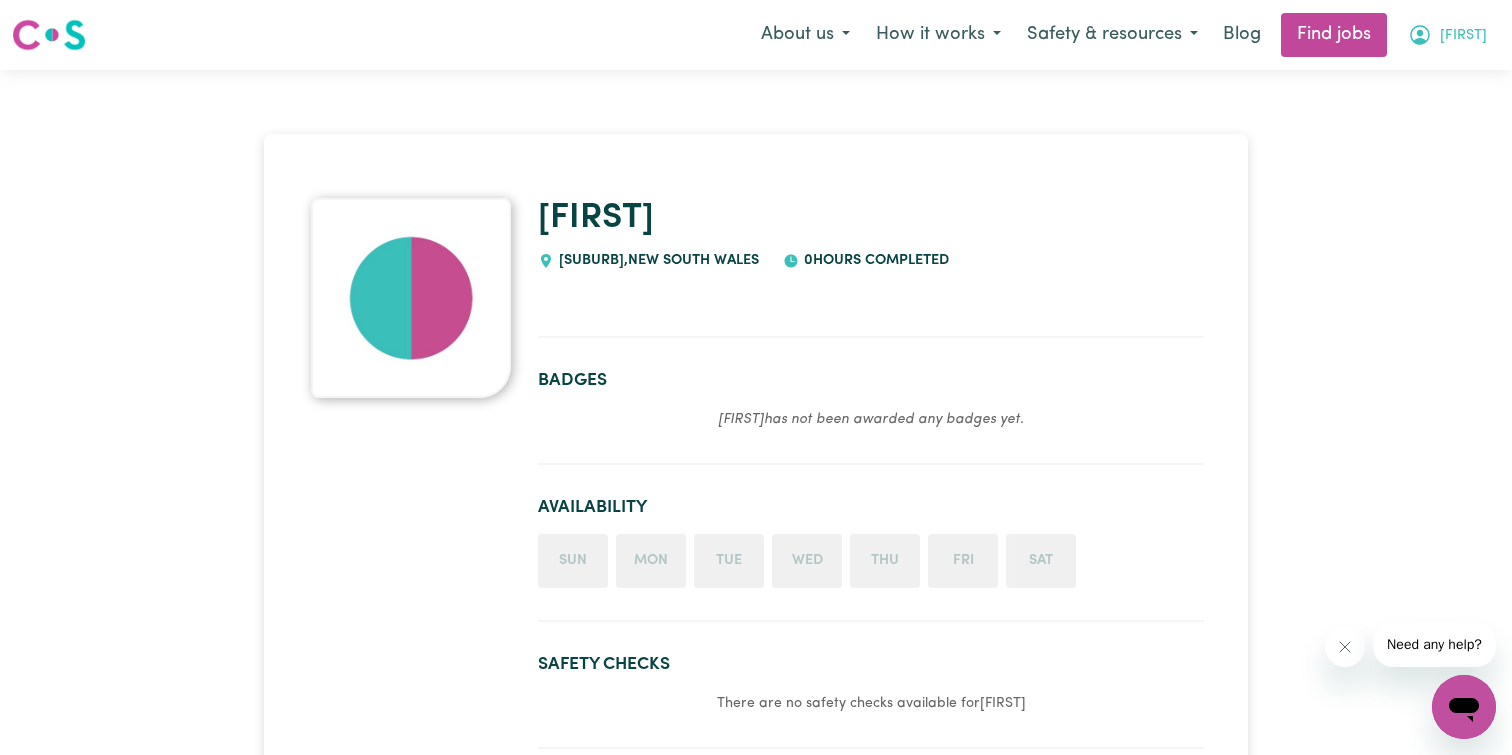click on "[FIRST]" at bounding box center [1463, 36] 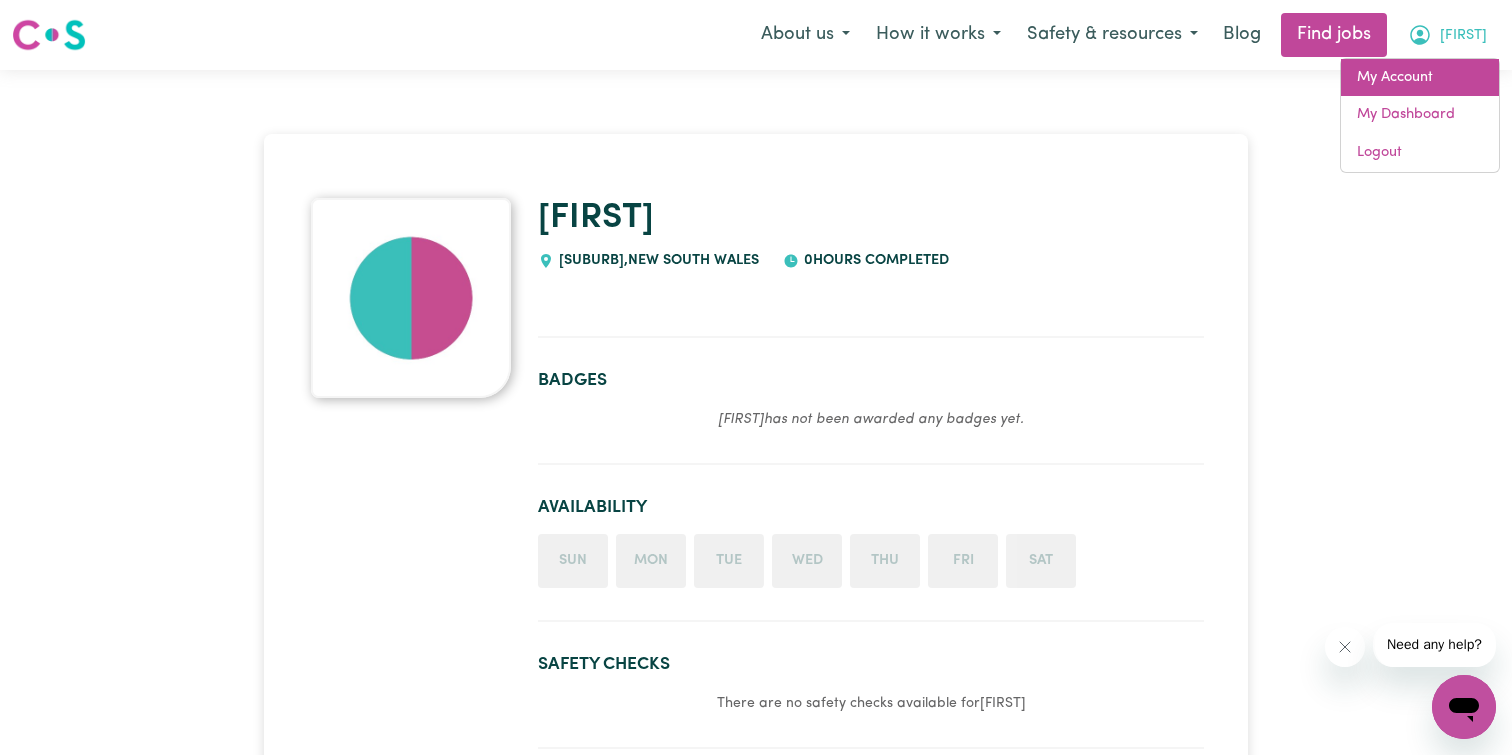 click on "My Account" at bounding box center [1420, 78] 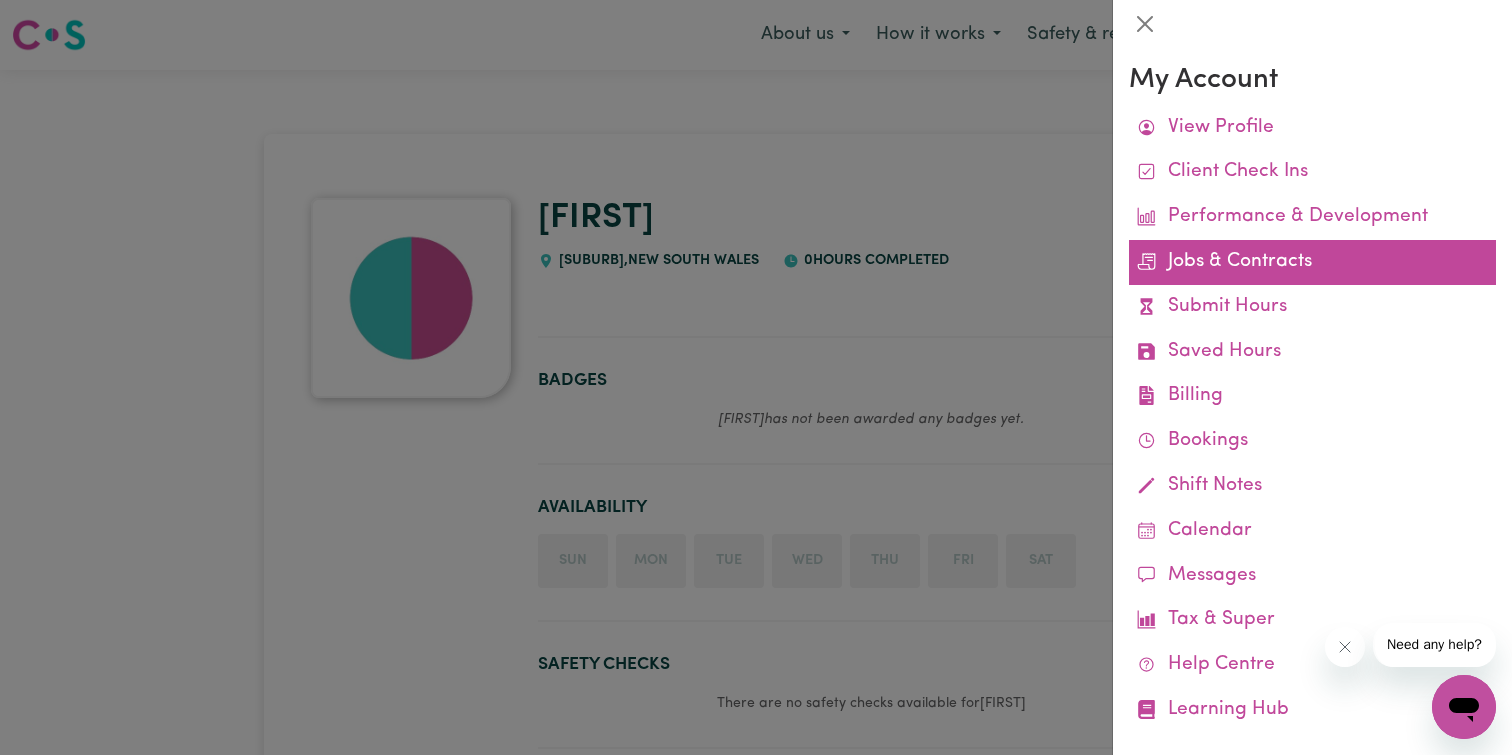 scroll, scrollTop: 26, scrollLeft: 0, axis: vertical 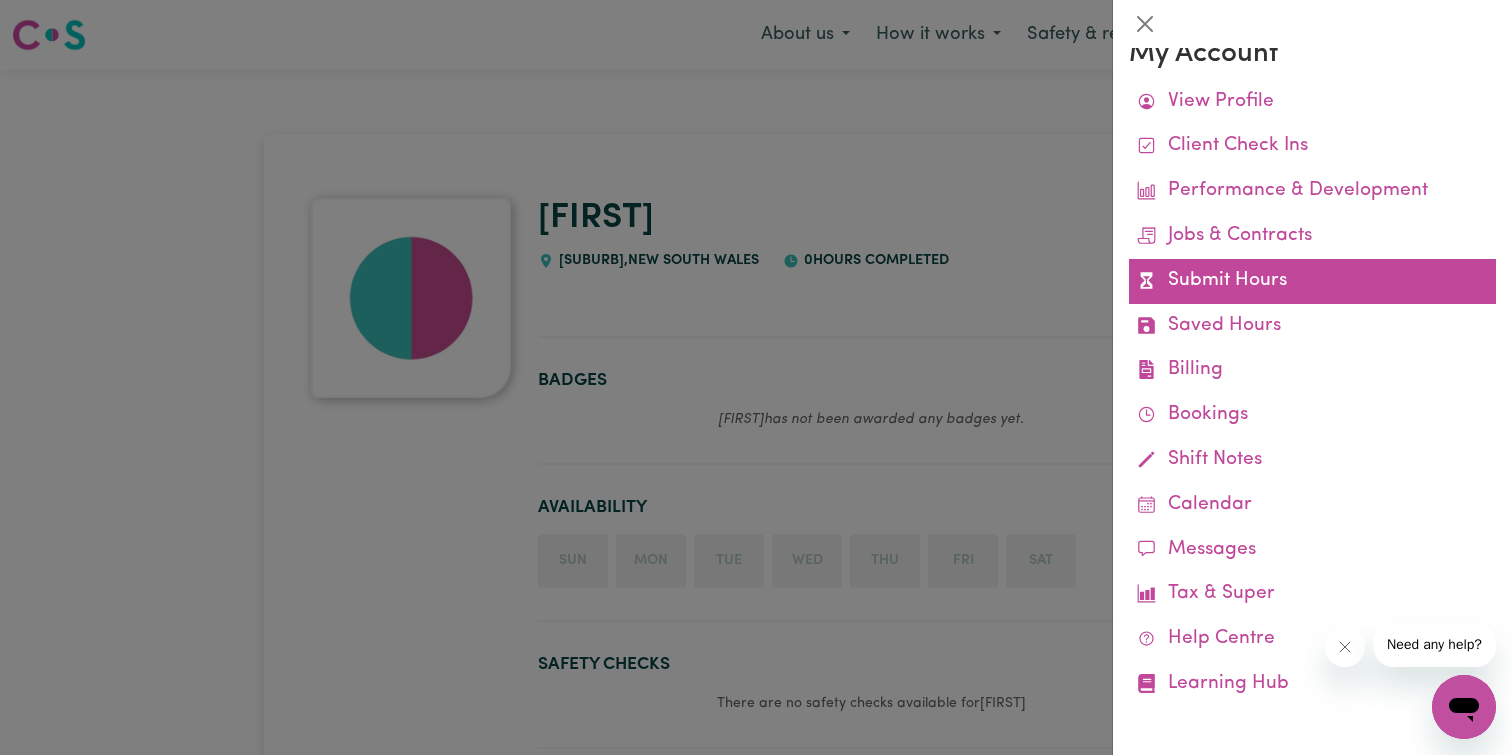 click on "Submit Hours" at bounding box center [1312, 281] 